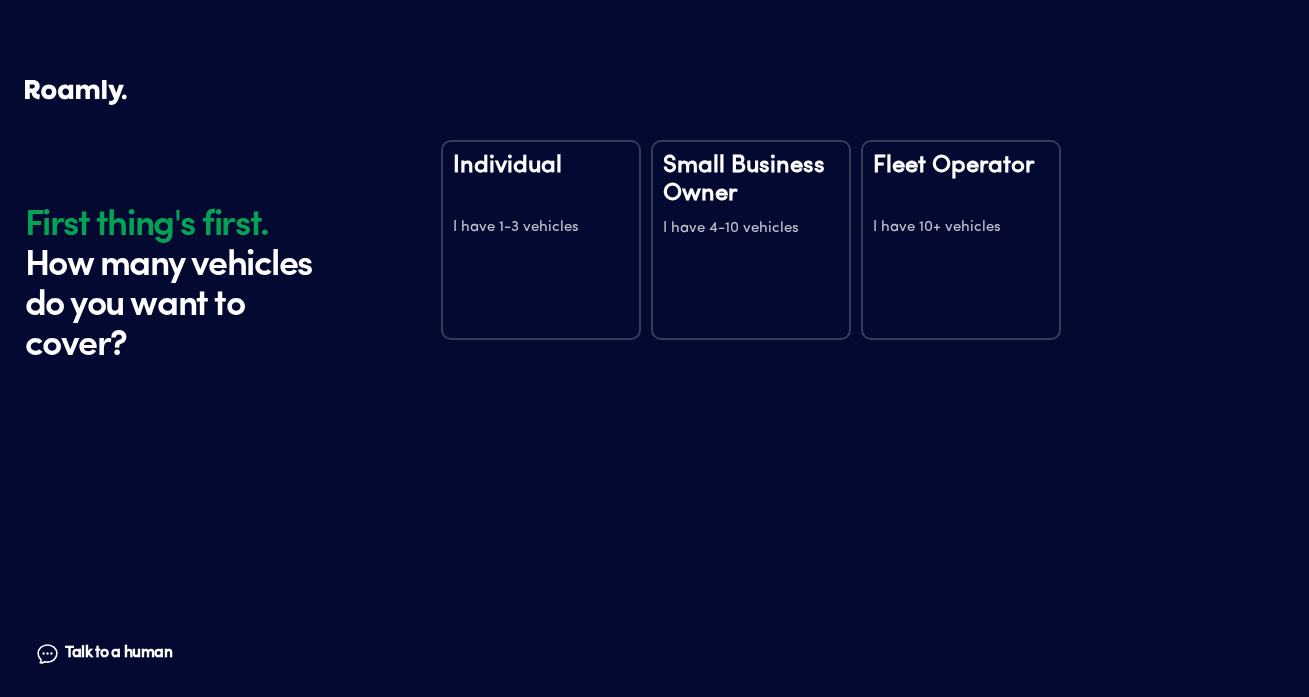 scroll, scrollTop: 0, scrollLeft: 0, axis: both 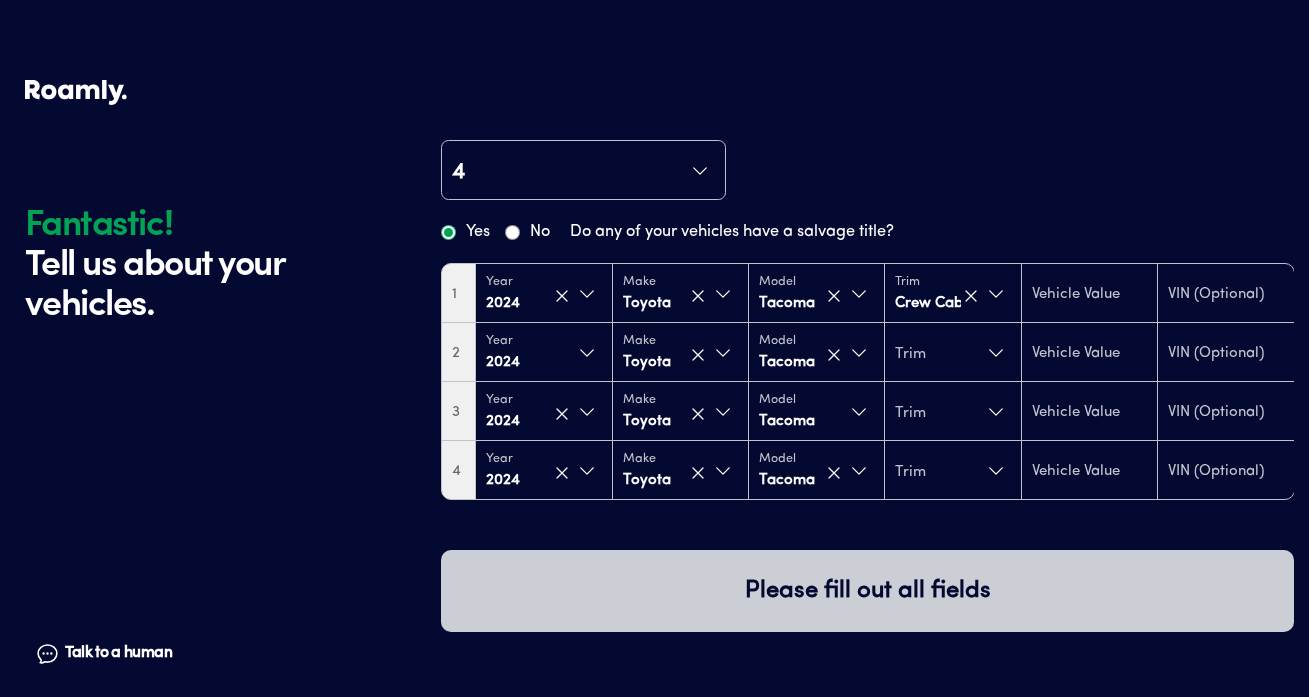 type on "42800" 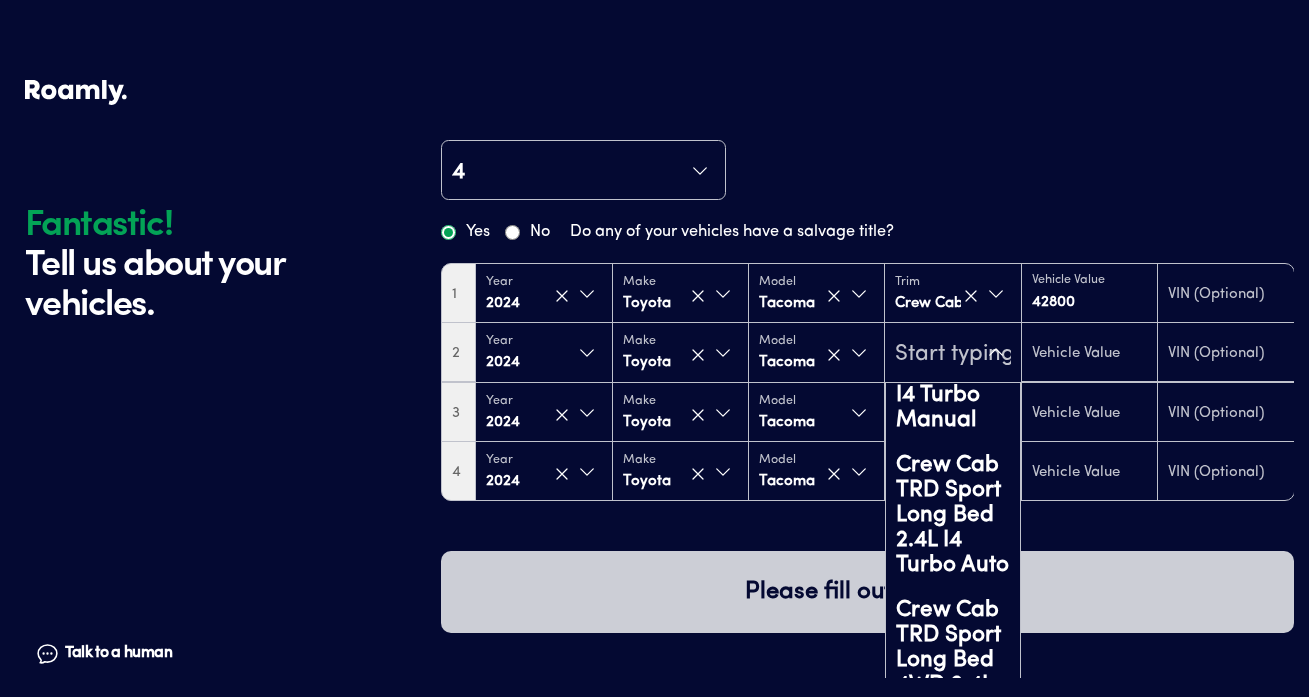 scroll, scrollTop: 1816, scrollLeft: 0, axis: vertical 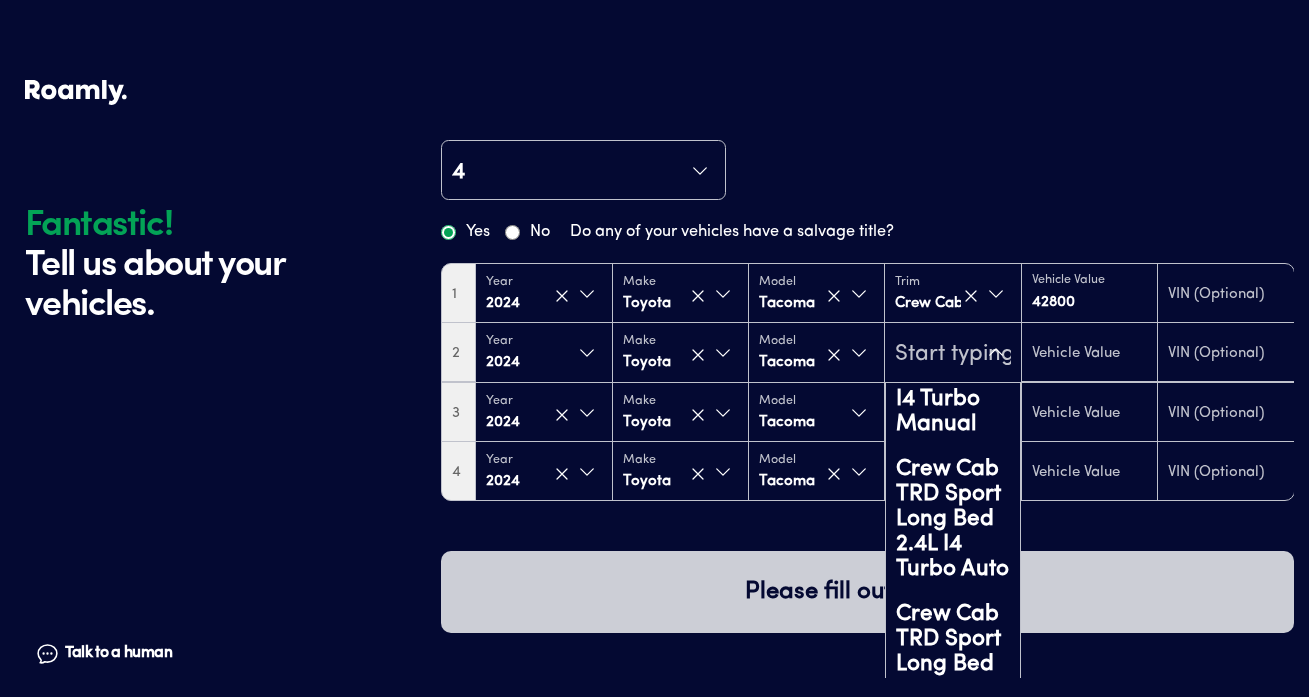 type on "46700" 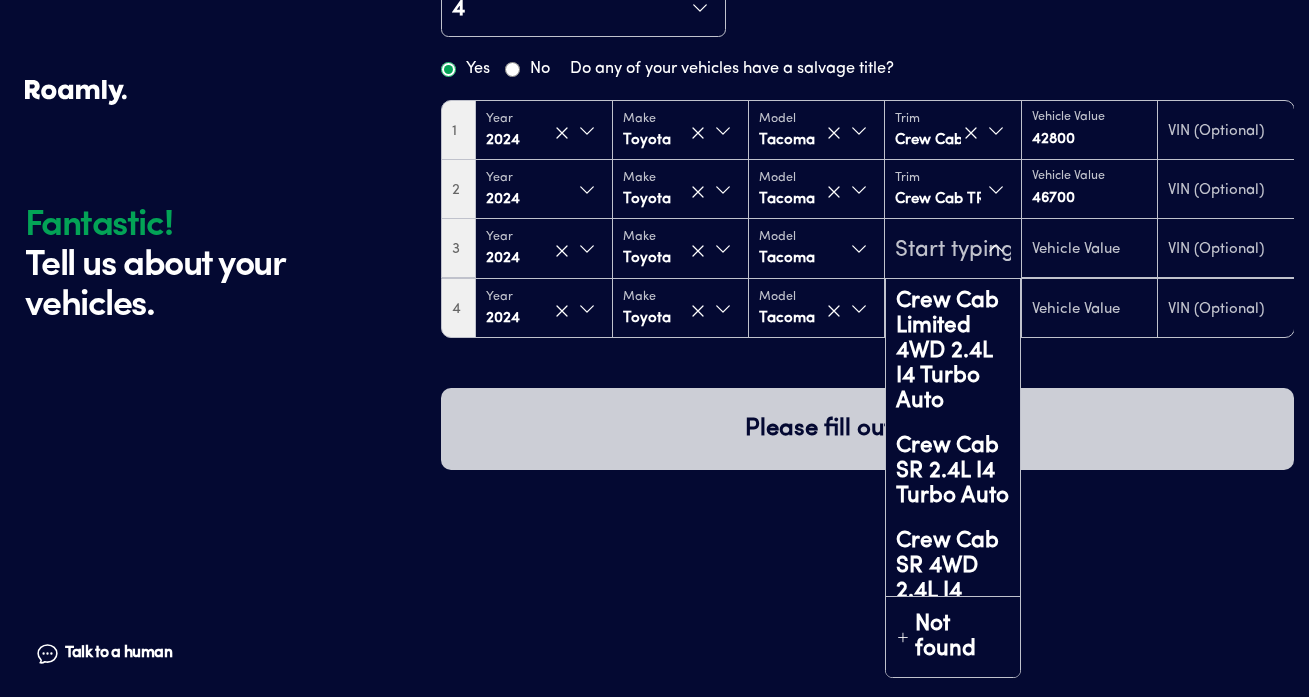 scroll, scrollTop: 163, scrollLeft: 0, axis: vertical 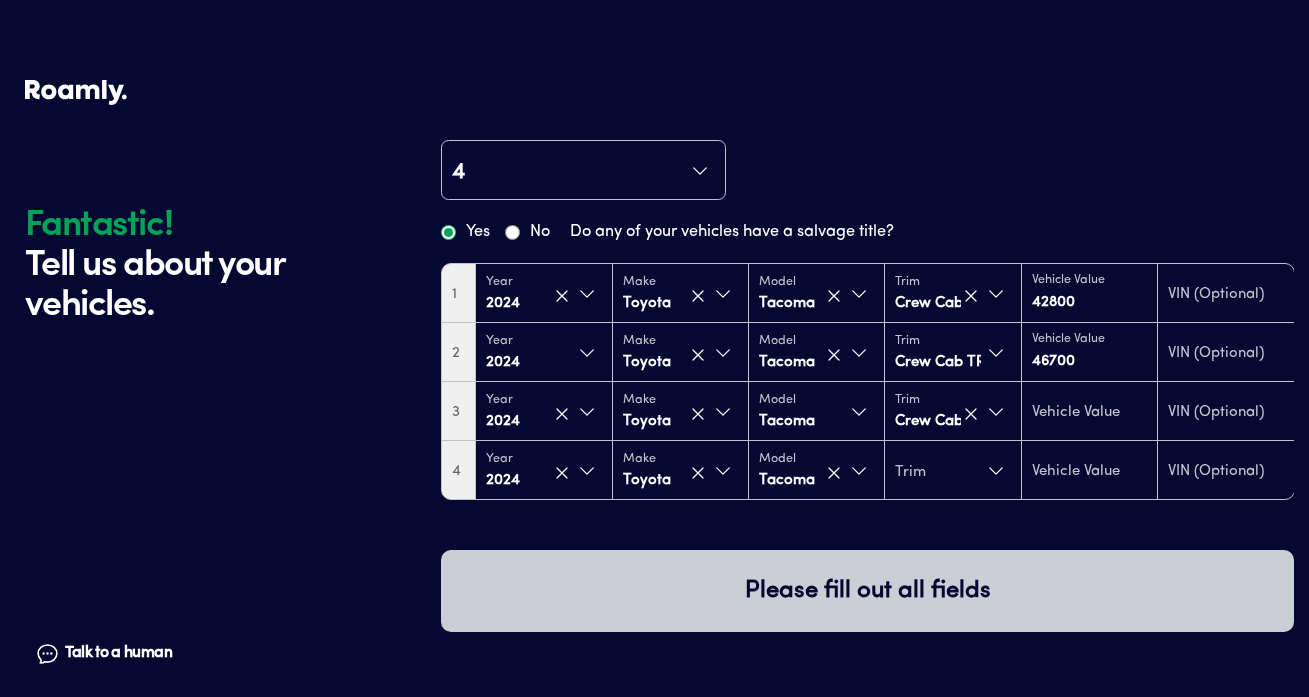 type on "45475" 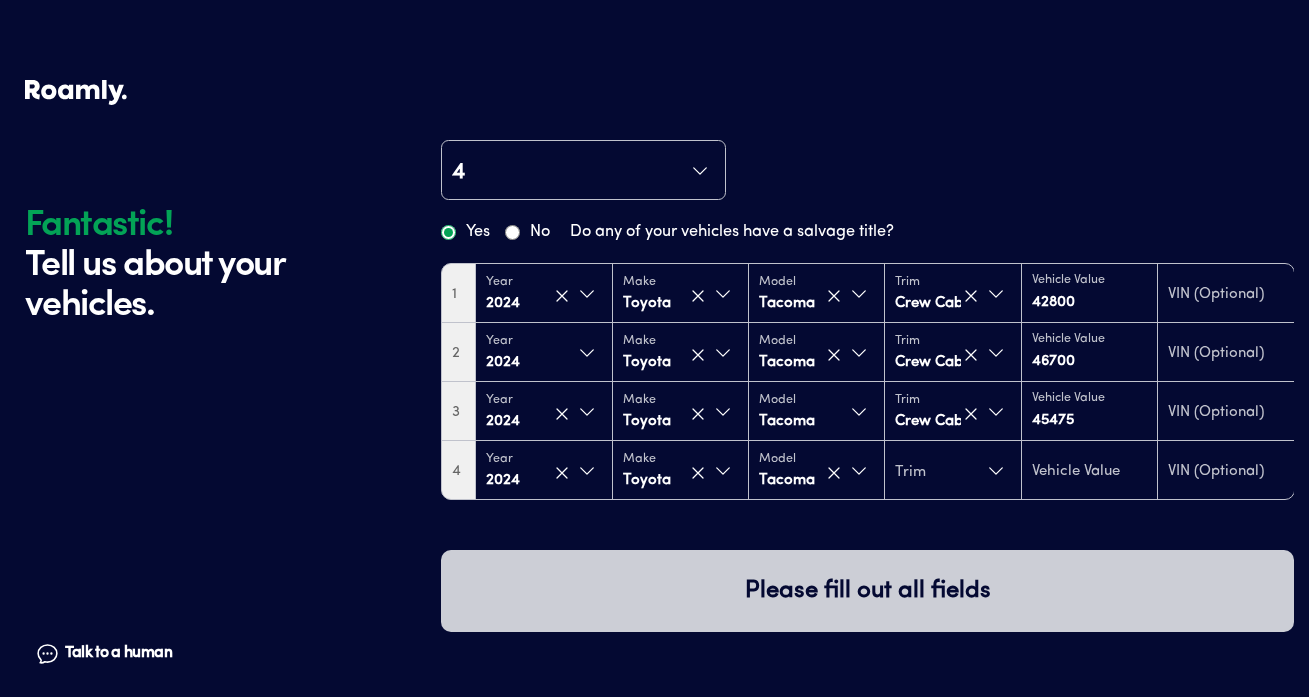 scroll, scrollTop: 102, scrollLeft: 0, axis: vertical 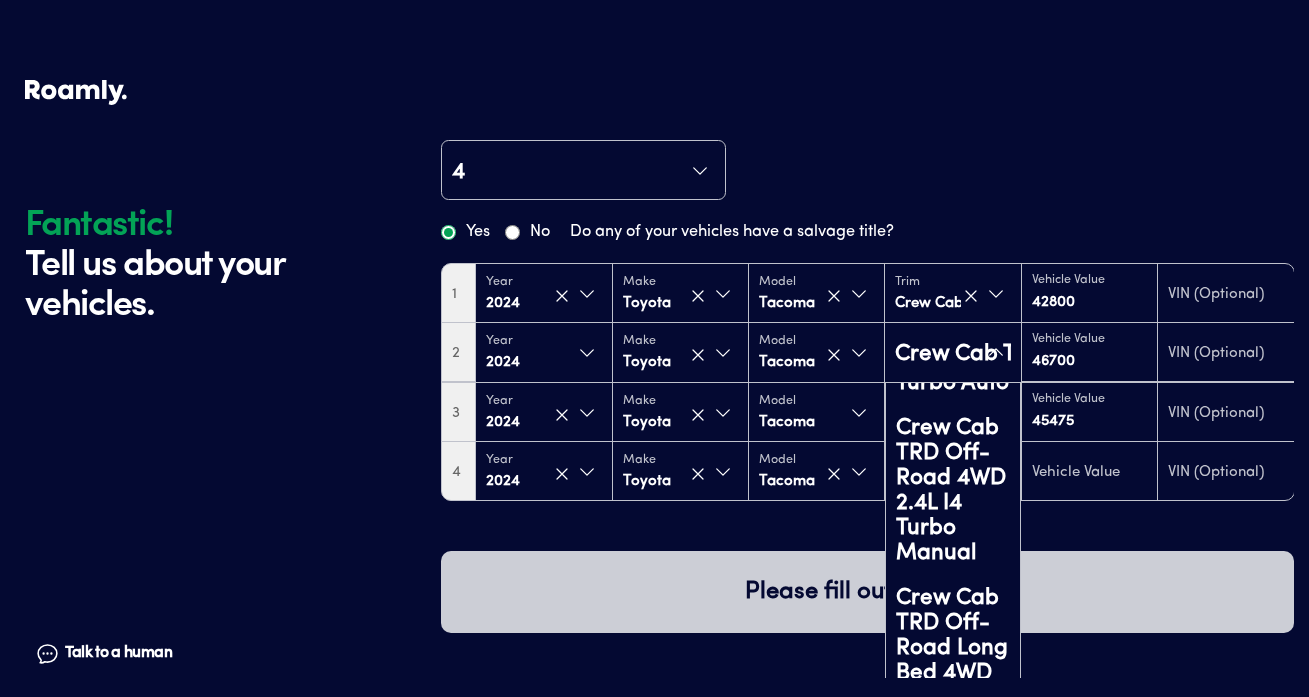 type on "45475" 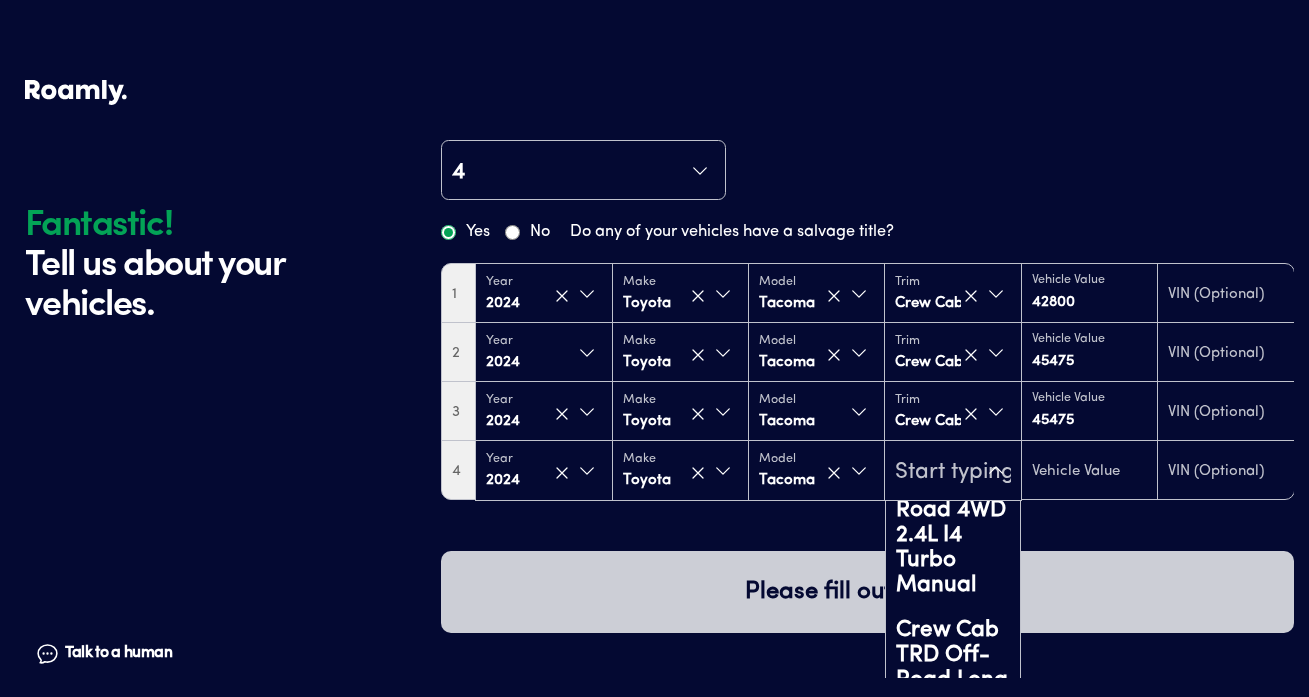 scroll, scrollTop: 1143, scrollLeft: 0, axis: vertical 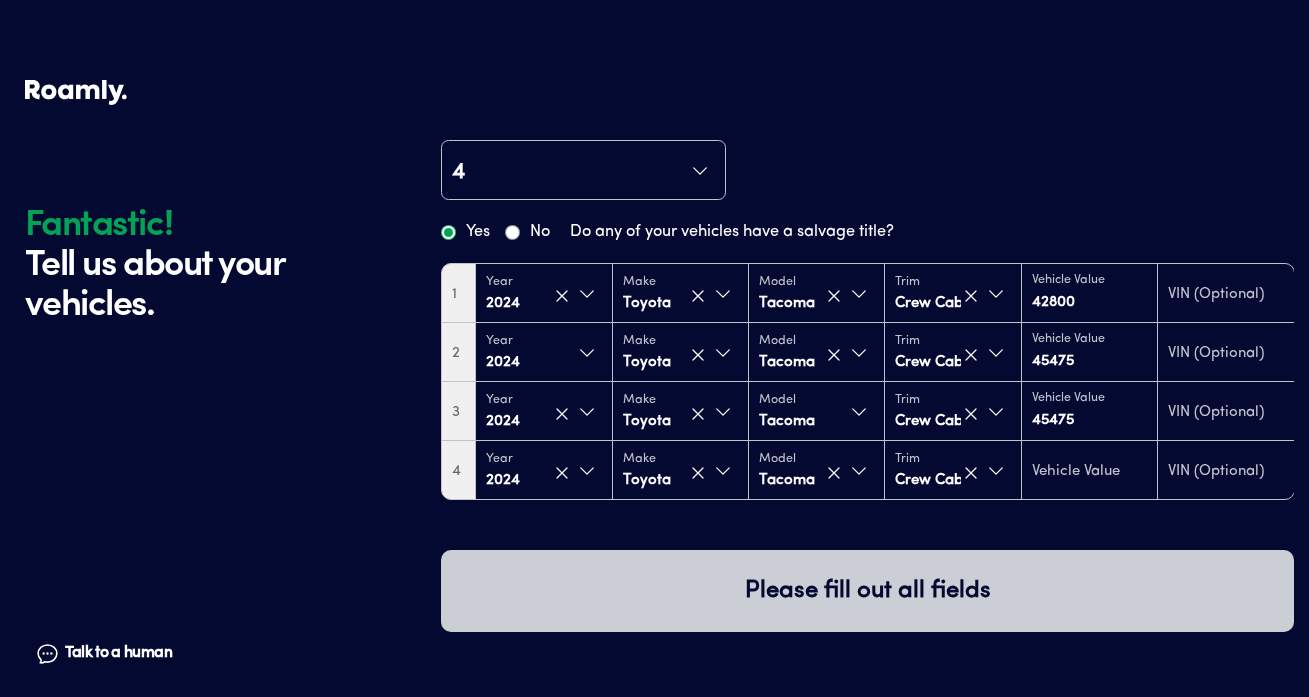 type on "45475" 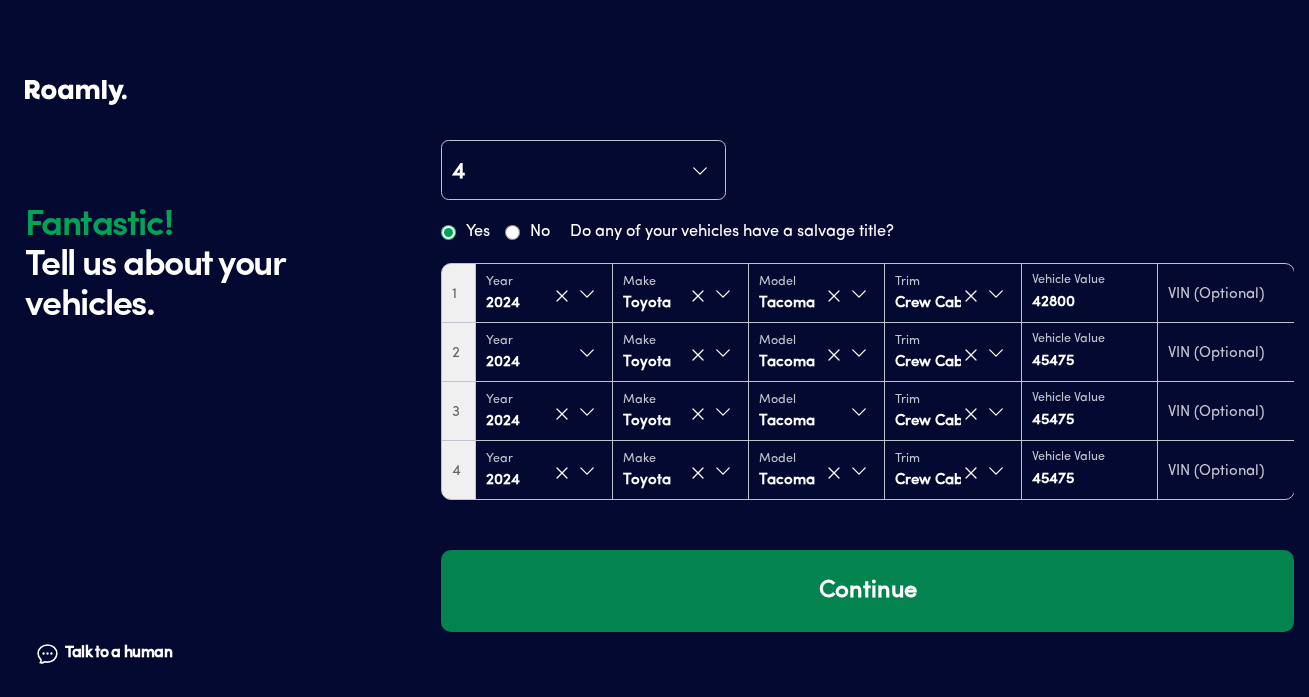 click on "Continue" at bounding box center [867, 591] 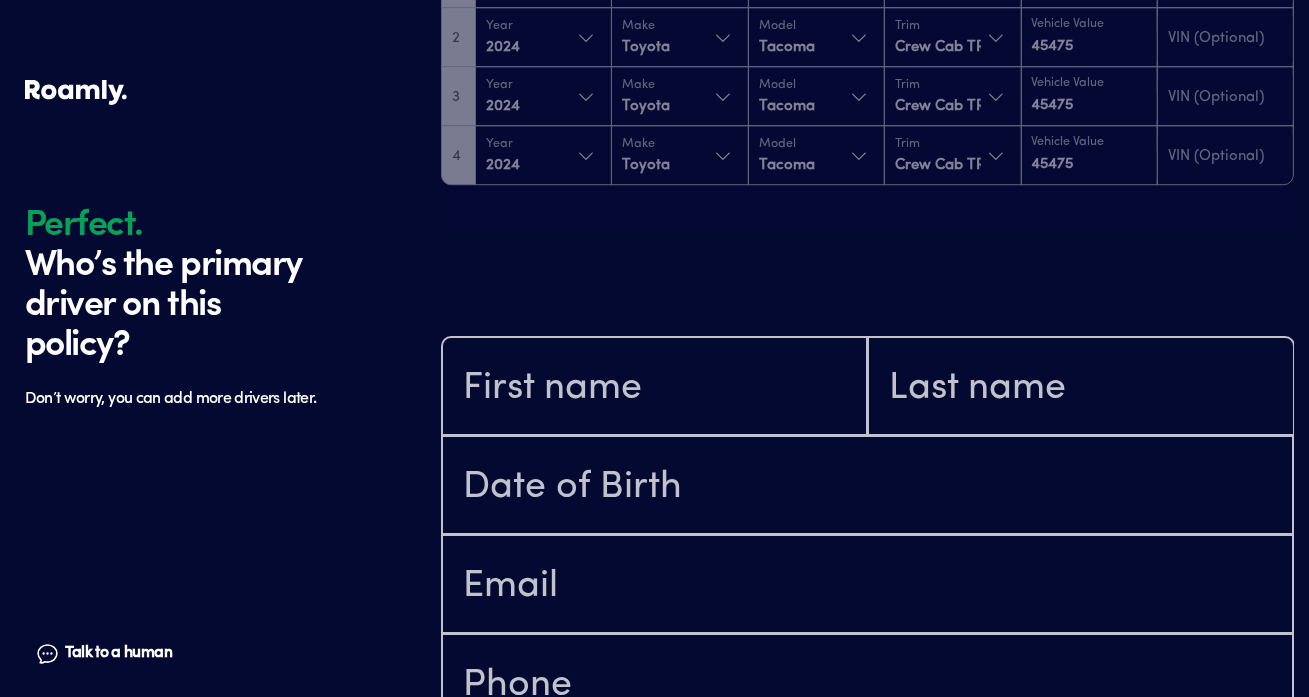 scroll, scrollTop: 821, scrollLeft: 0, axis: vertical 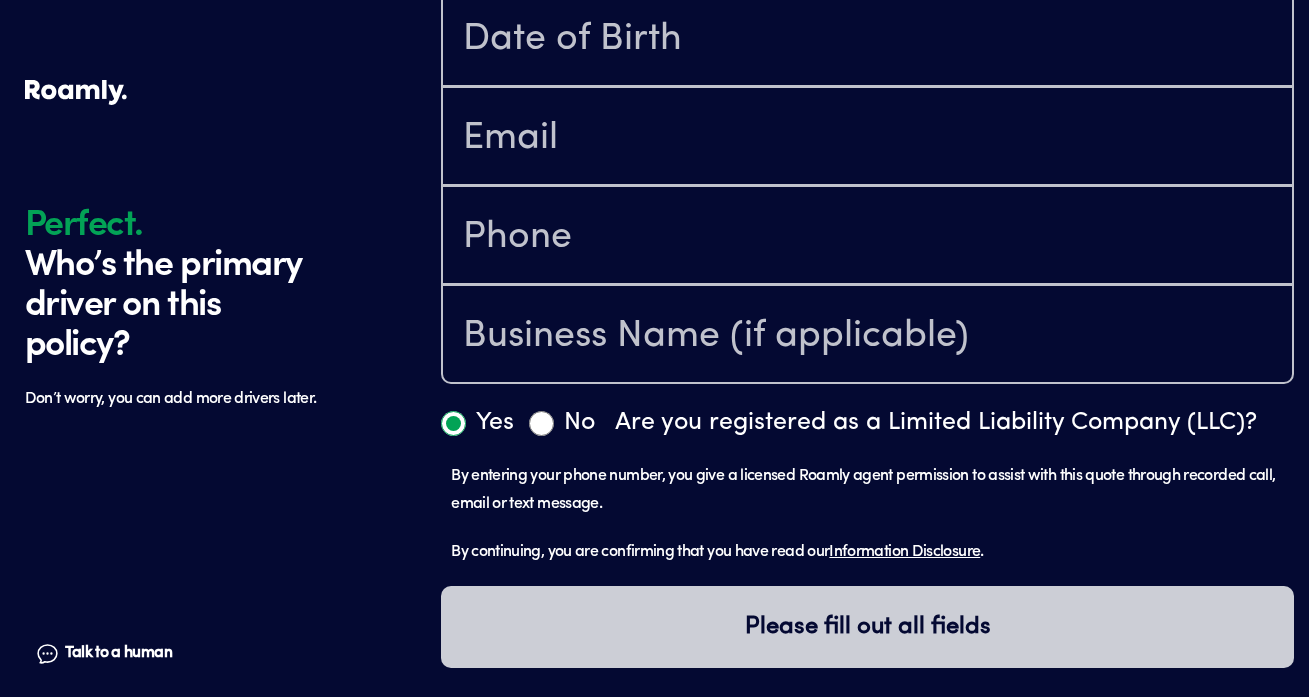 click on "Yes" at bounding box center (453, 423) 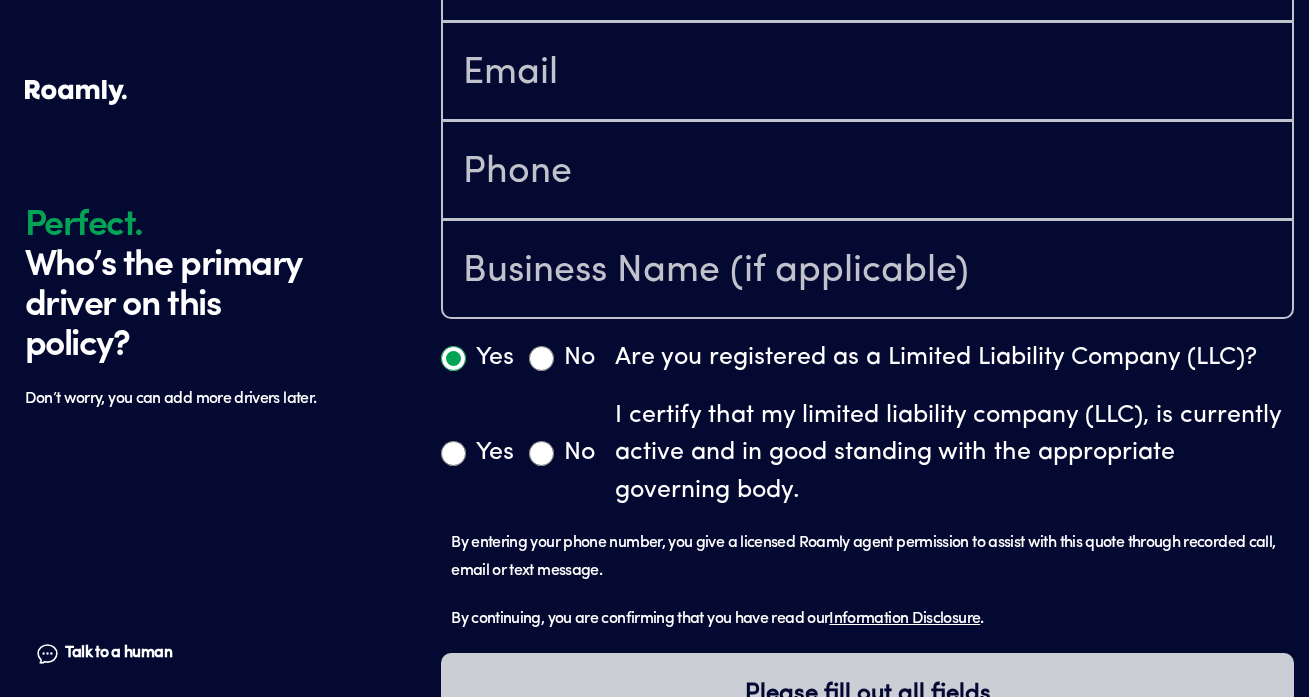 scroll, scrollTop: 888, scrollLeft: 0, axis: vertical 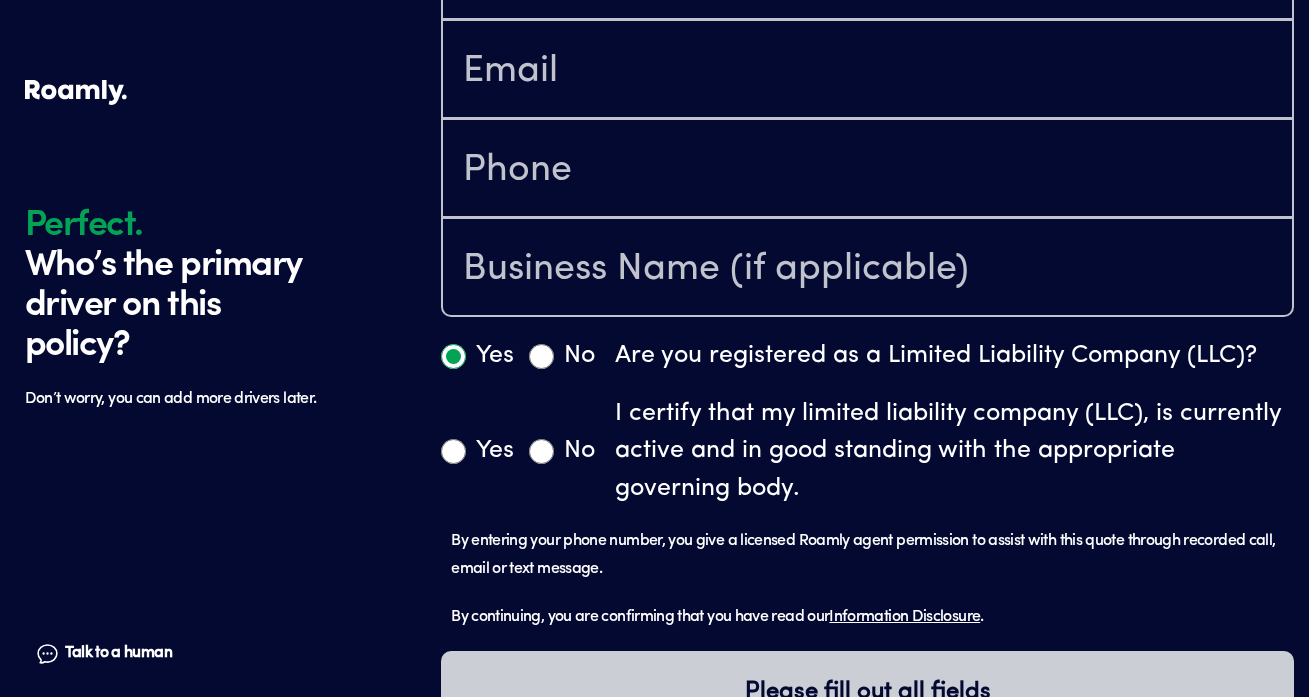 click on "Yes" at bounding box center [453, 451] 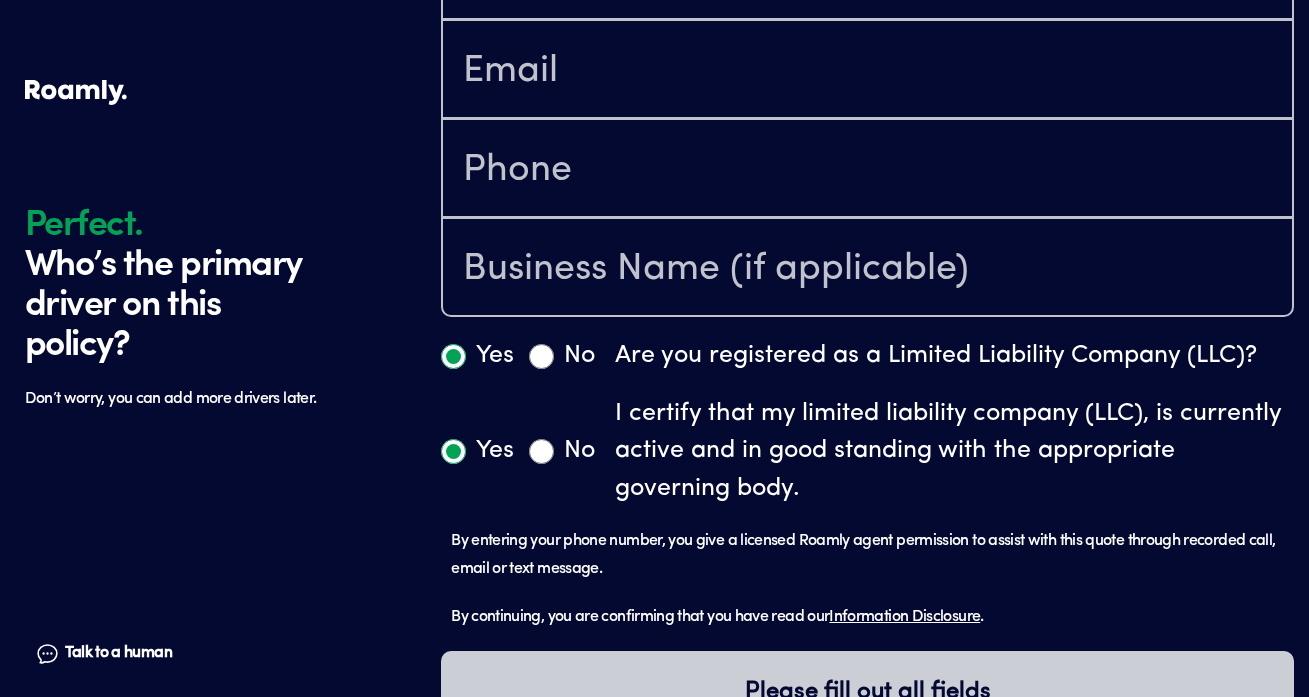 radio on "true" 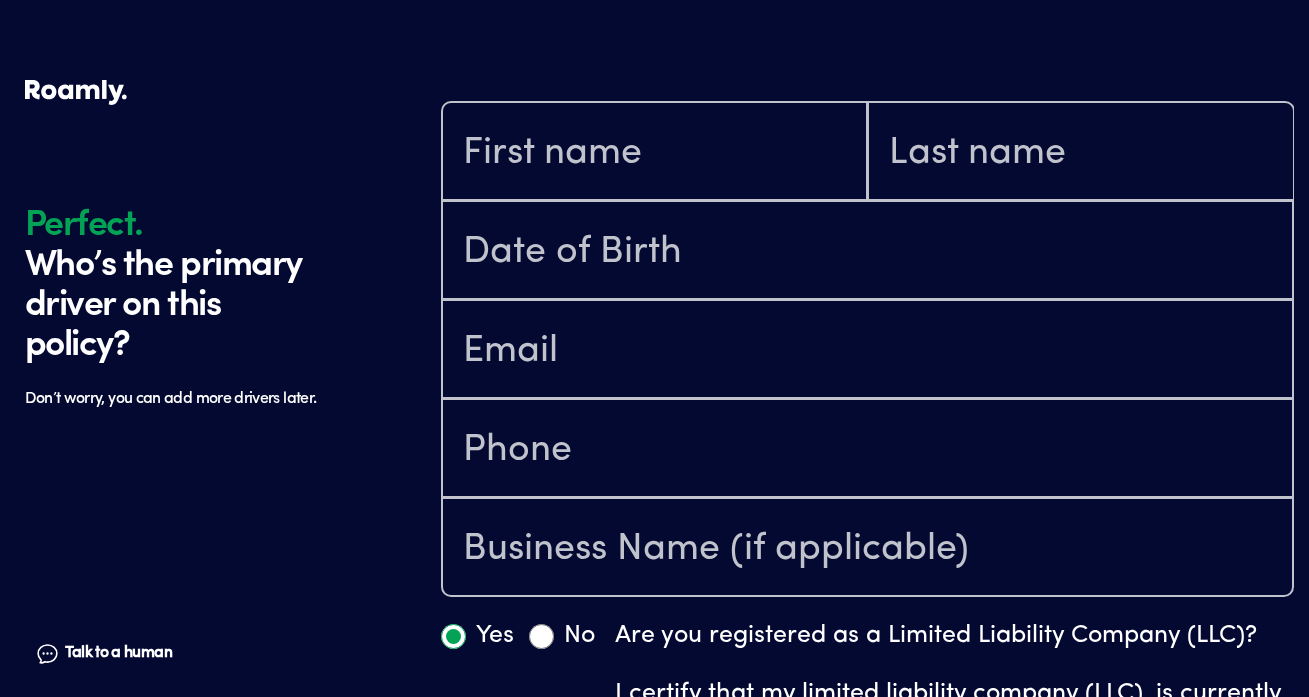 scroll, scrollTop: 606, scrollLeft: 0, axis: vertical 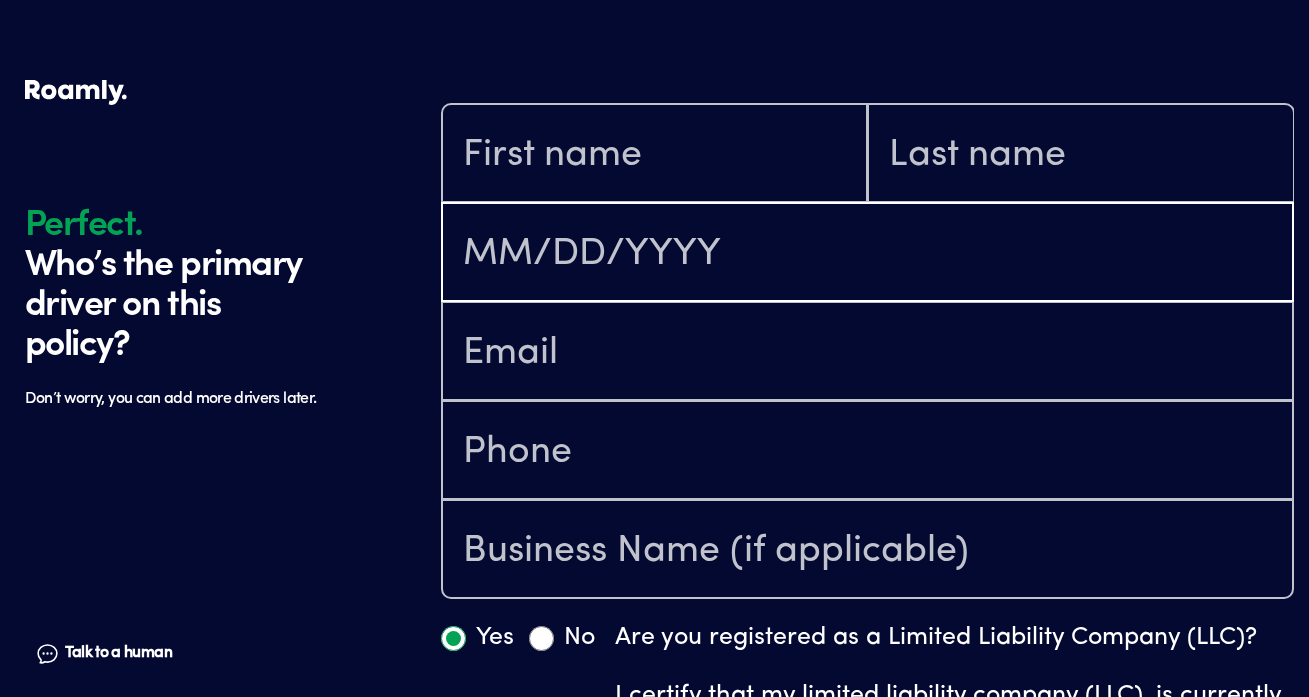 type 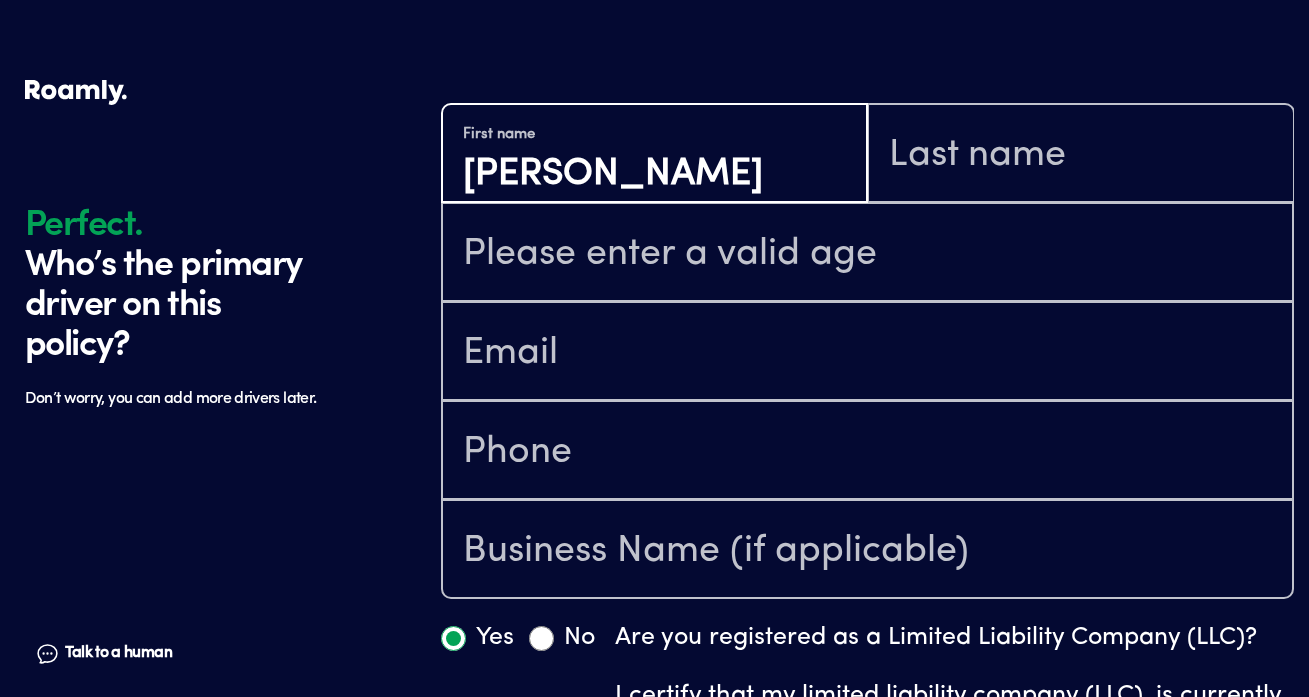 type on "[PERSON_NAME]" 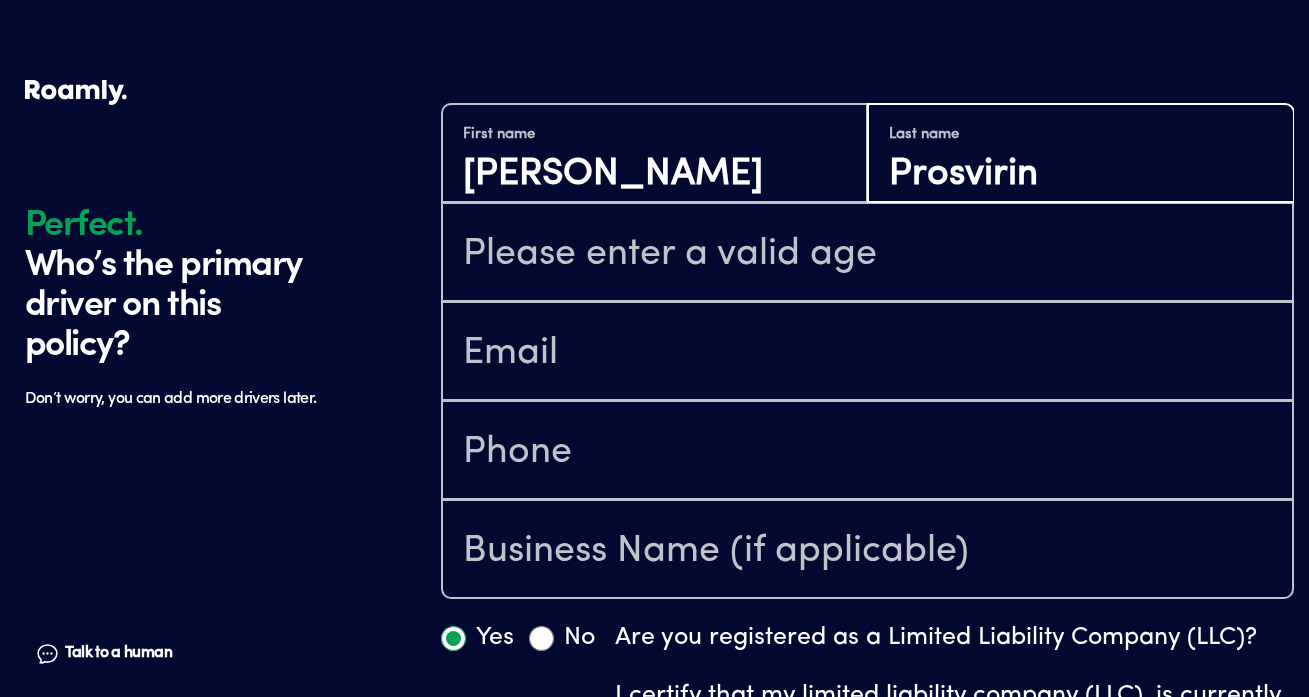 type on "Prosvirin" 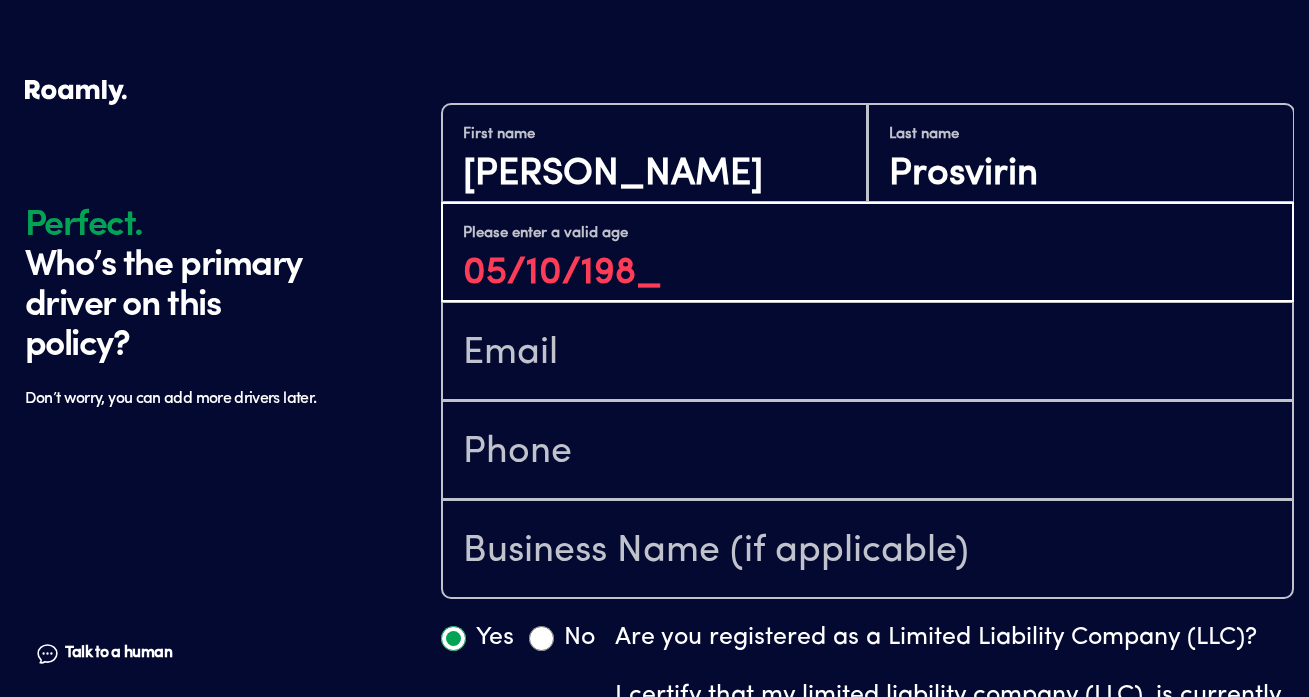 type on "[DATE]" 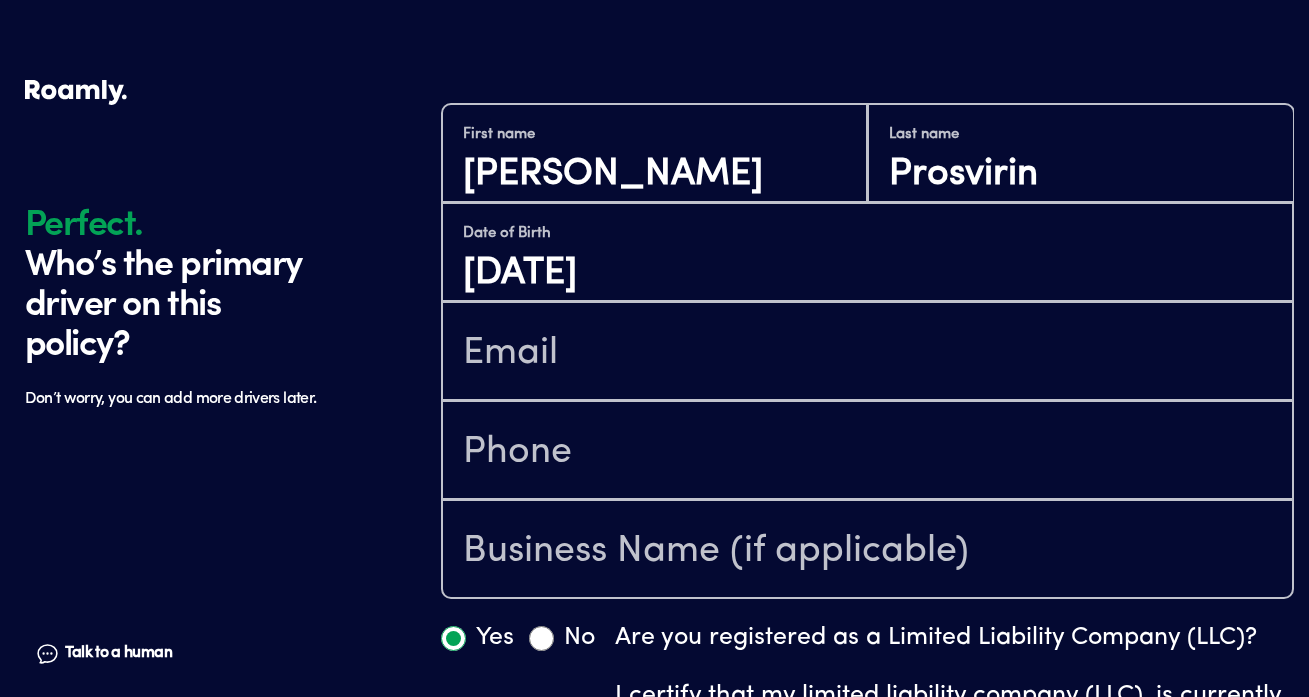 click at bounding box center [867, 450] 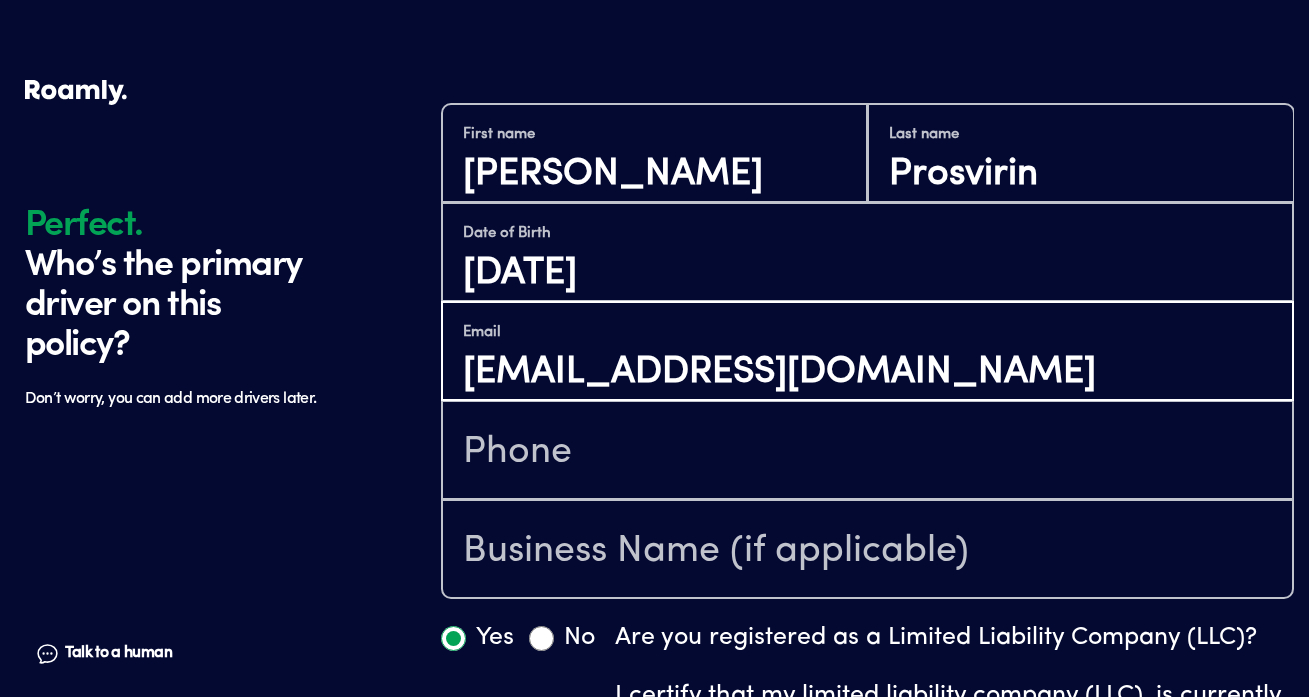 type on "[EMAIL_ADDRESS][DOMAIN_NAME]" 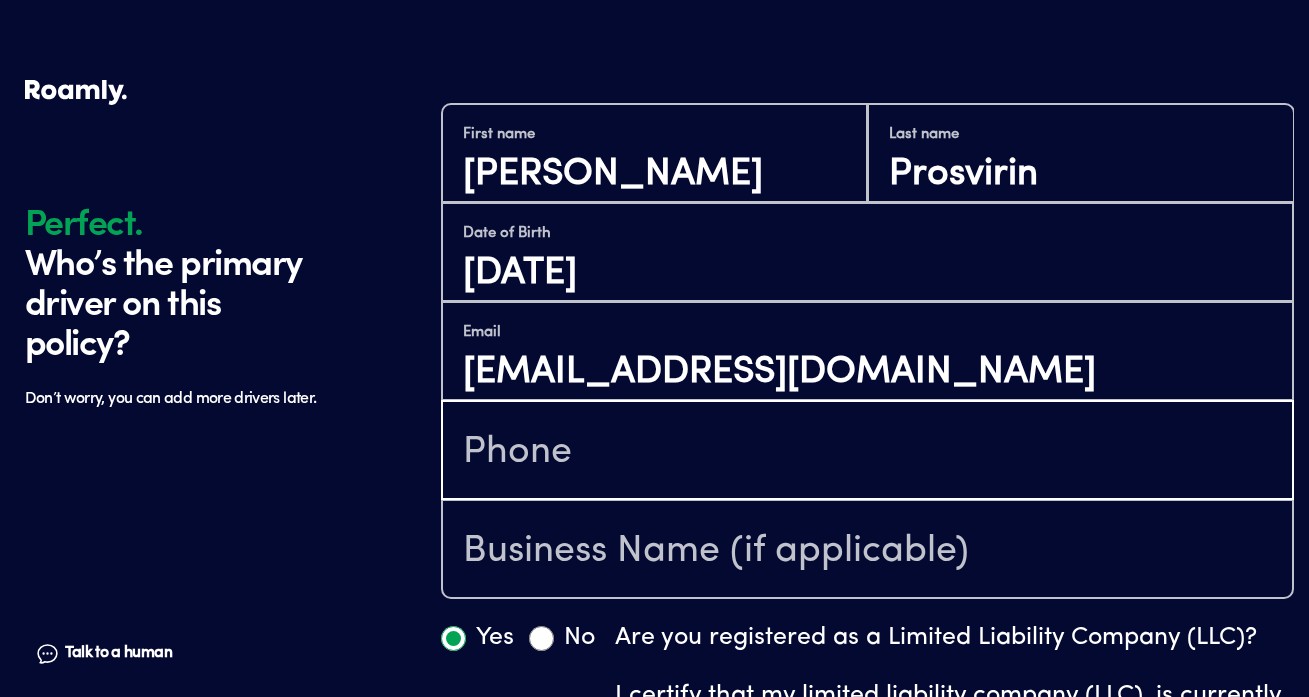 click at bounding box center [867, 452] 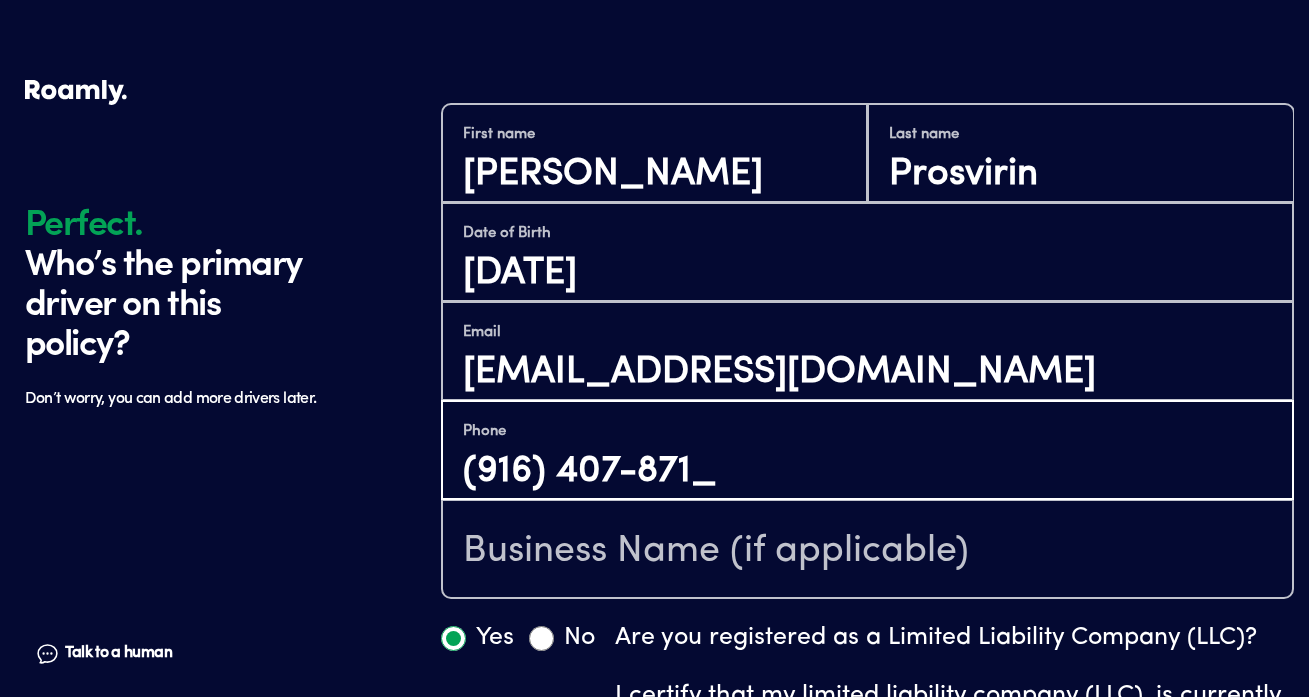 type on "[PHONE_NUMBER]" 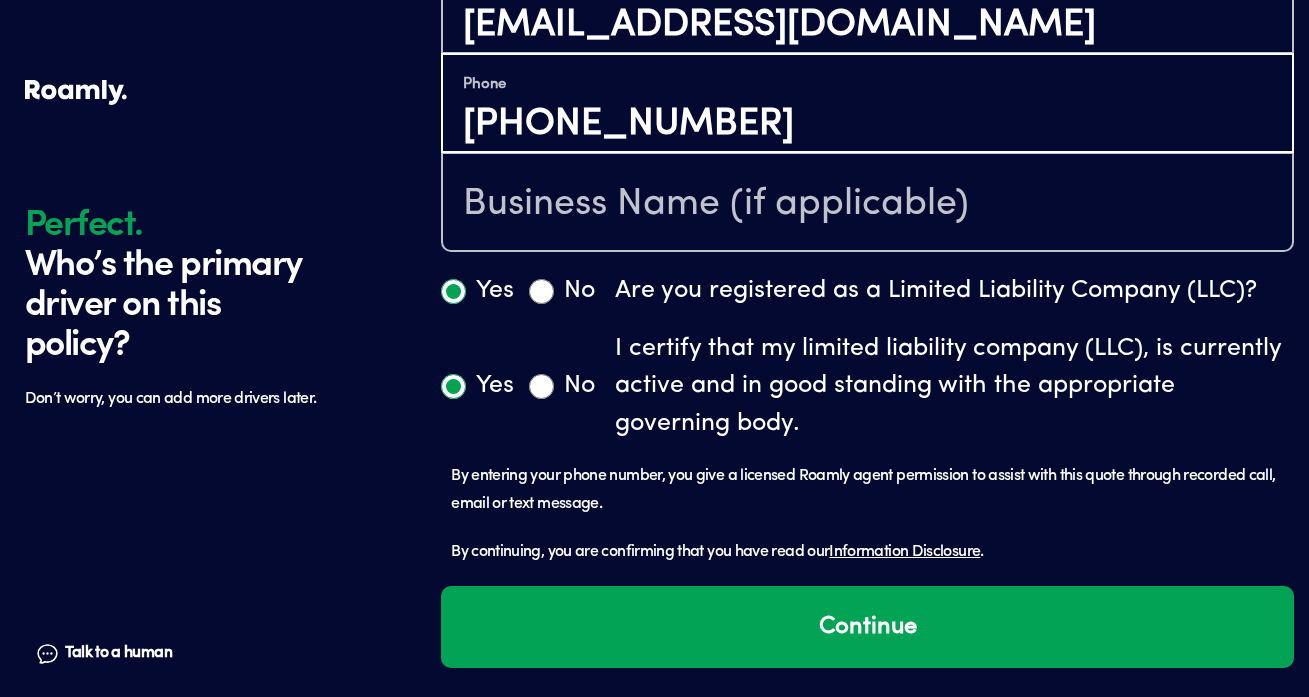 scroll, scrollTop: 952, scrollLeft: 0, axis: vertical 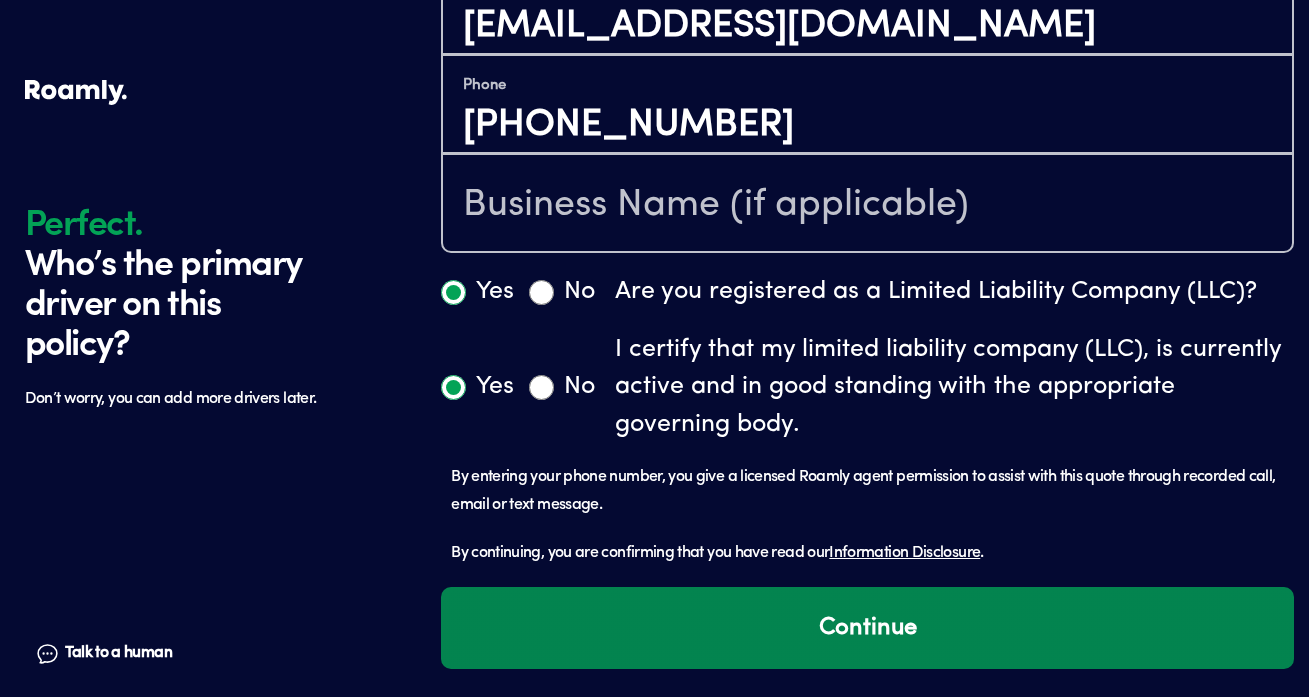 click on "Continue" at bounding box center (867, 628) 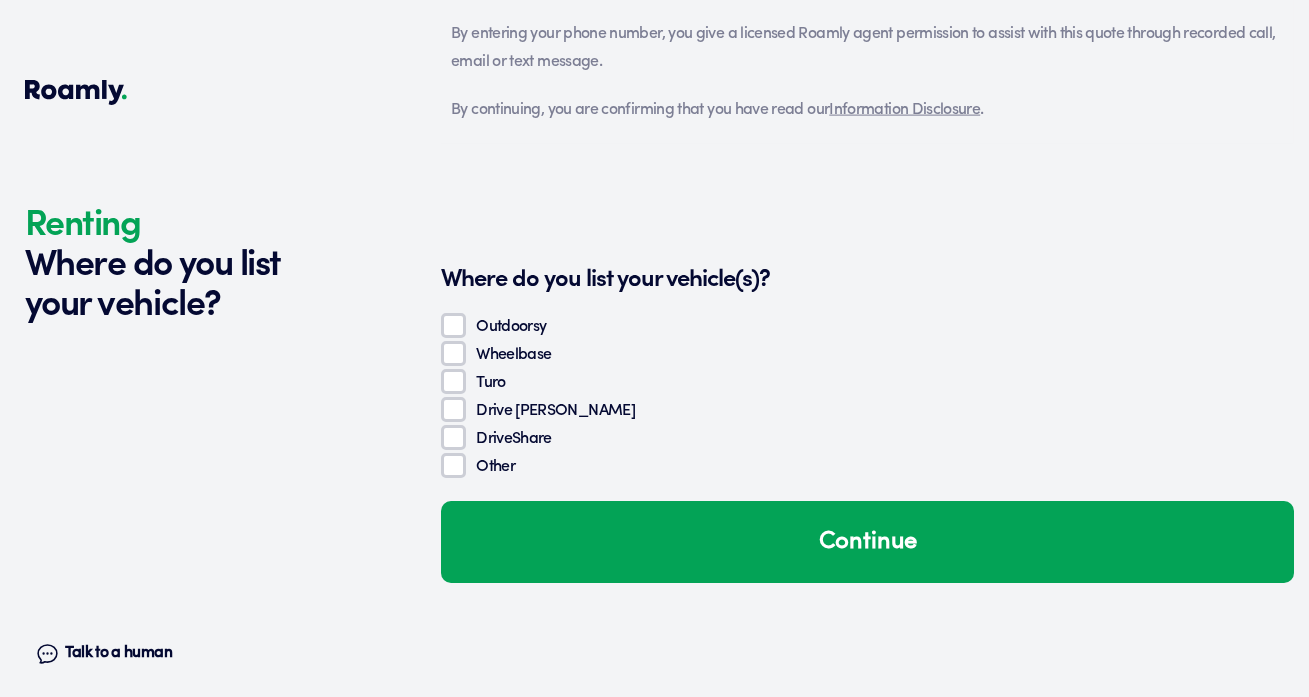 scroll, scrollTop: 1548, scrollLeft: 0, axis: vertical 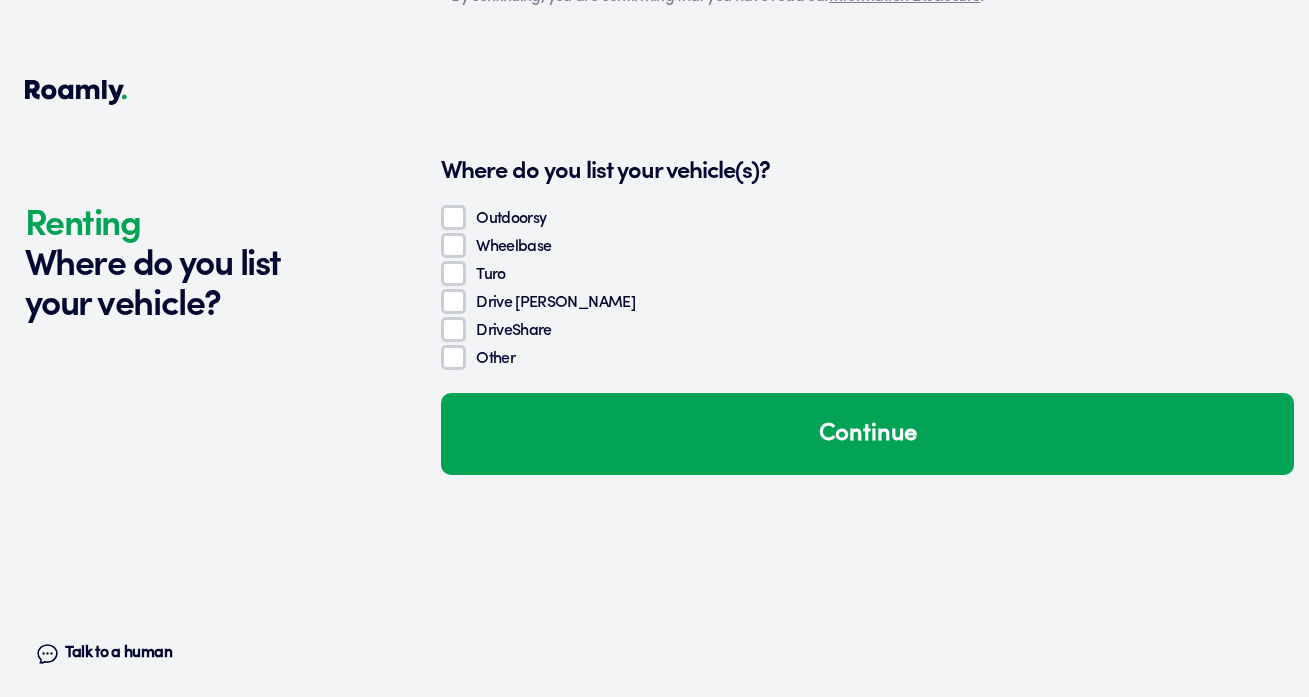 click on "Other" at bounding box center (453, 357) 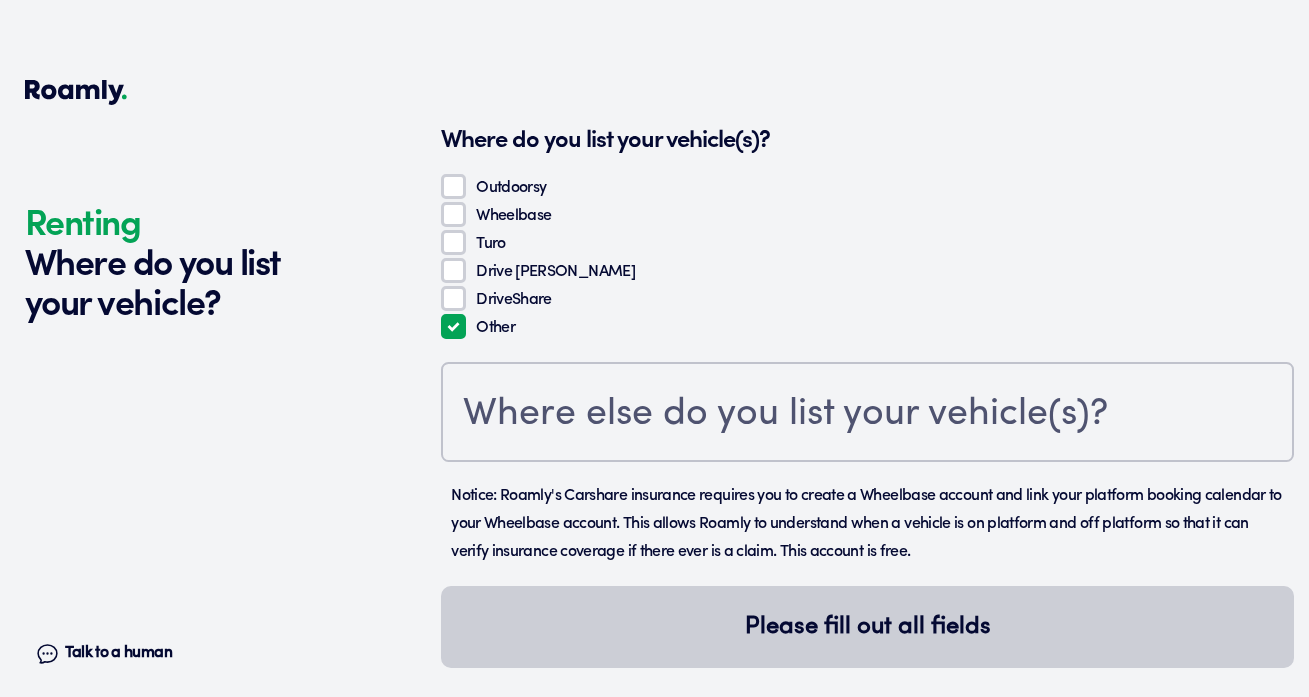 scroll, scrollTop: 1578, scrollLeft: 0, axis: vertical 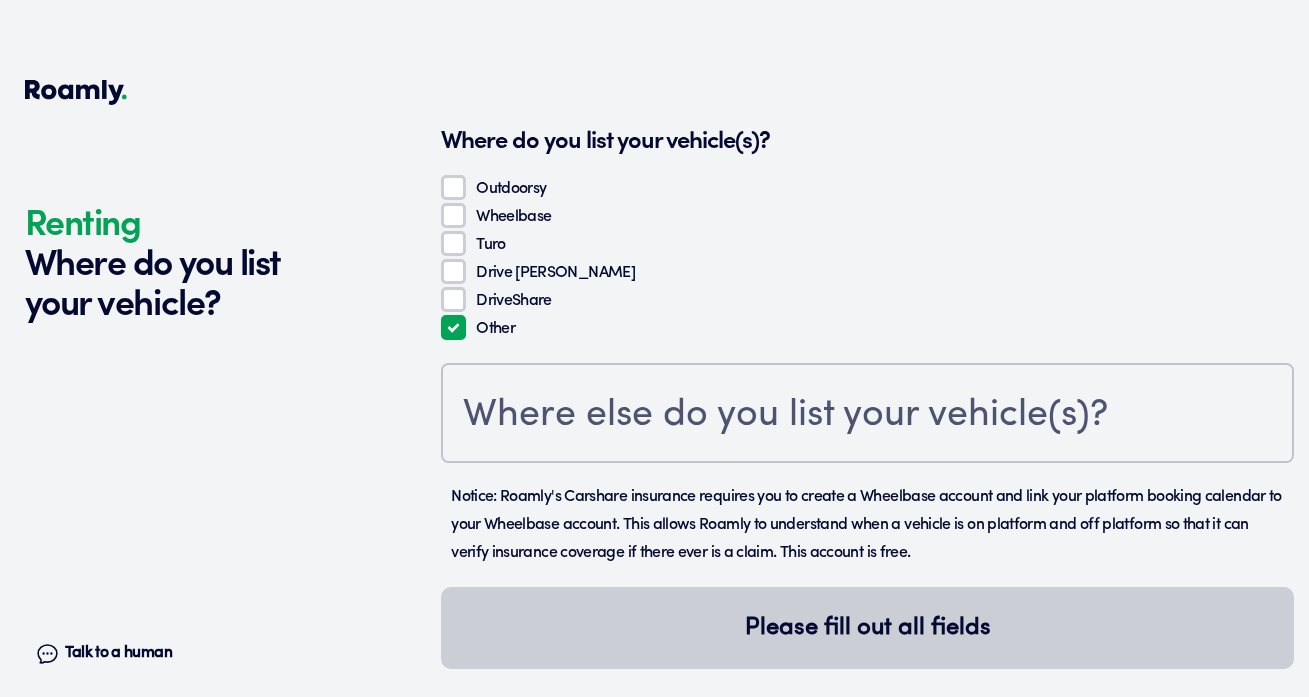 click on "Outdoorsy" at bounding box center [453, 187] 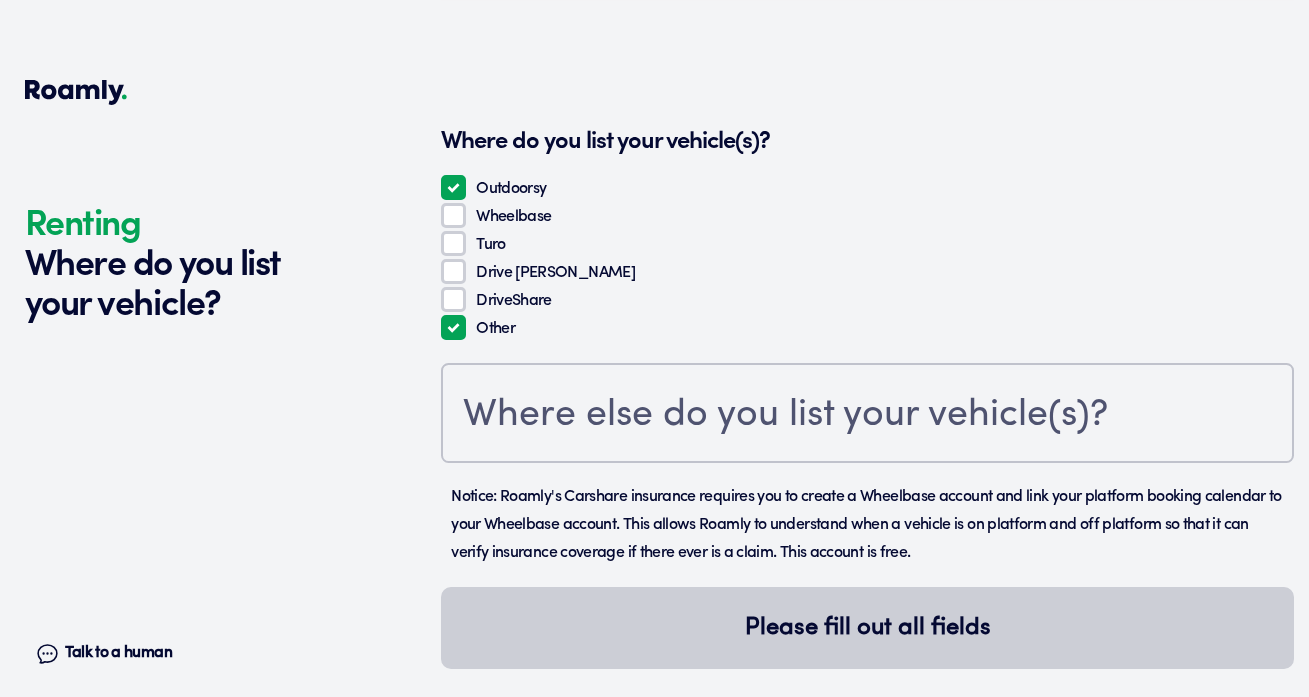 click on "Turo" at bounding box center (453, 243) 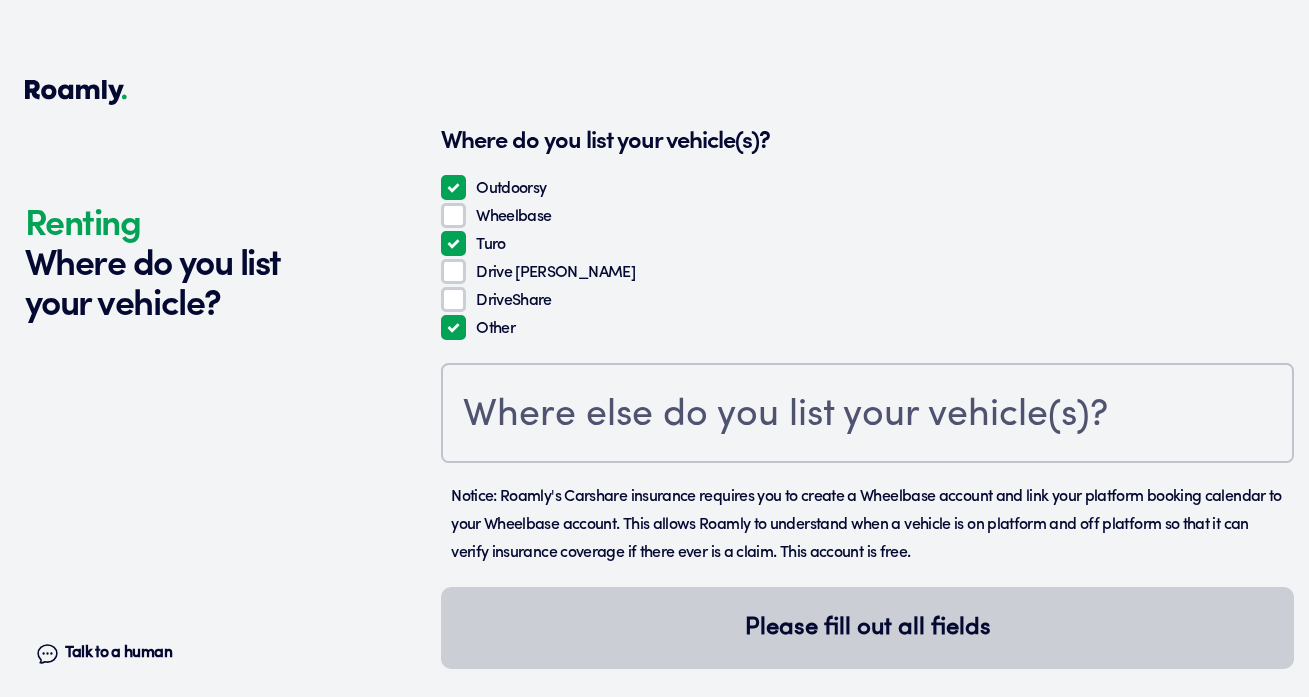 click on "Wheelbase" at bounding box center (453, 215) 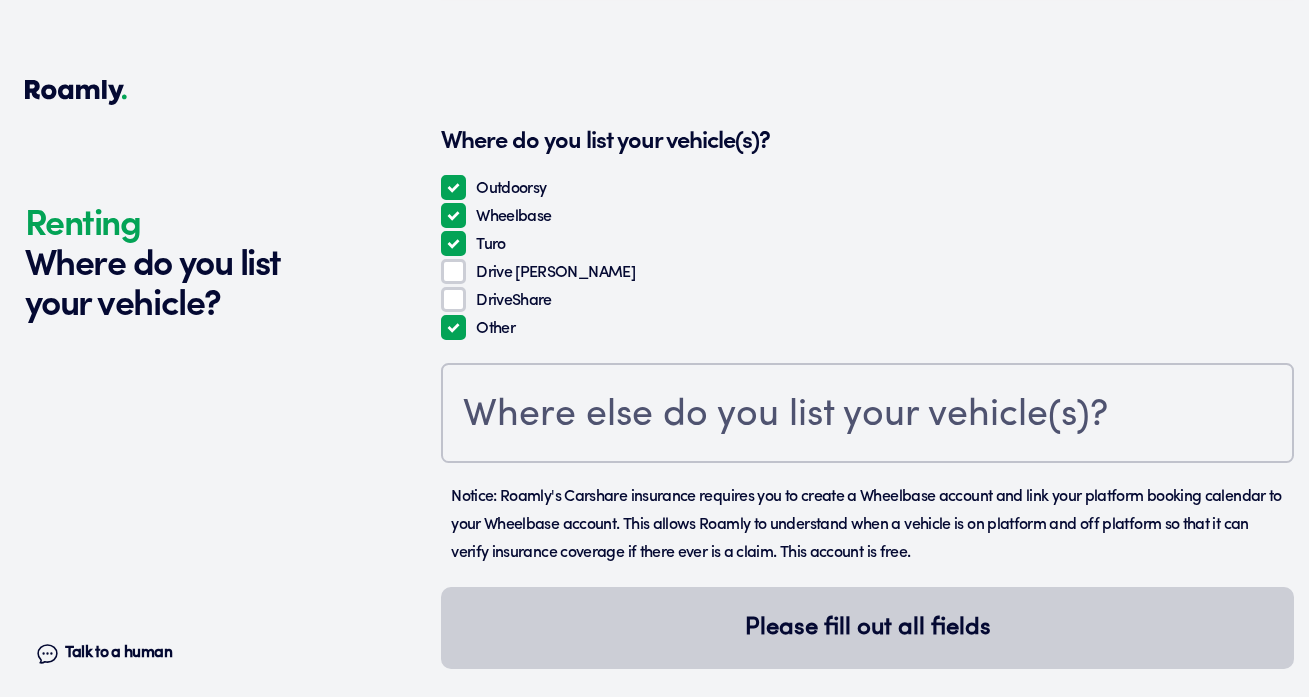 click on "Other" at bounding box center [453, 327] 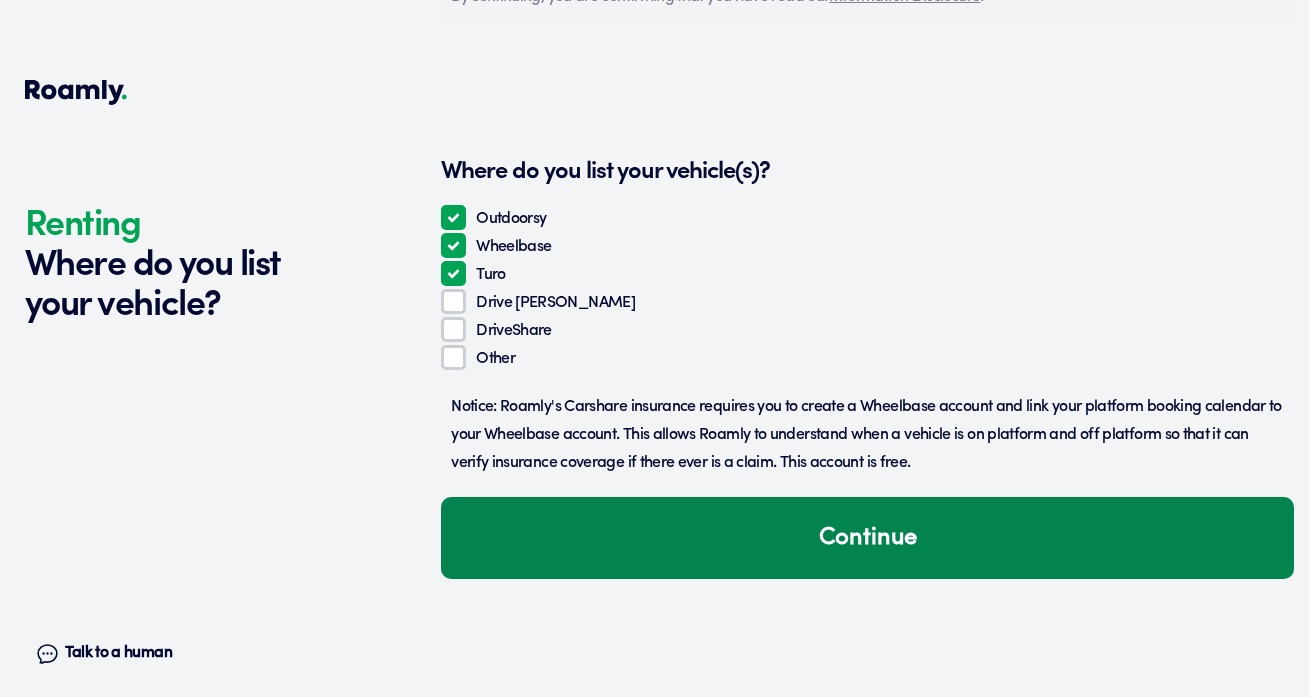 click on "Continue" at bounding box center (867, 538) 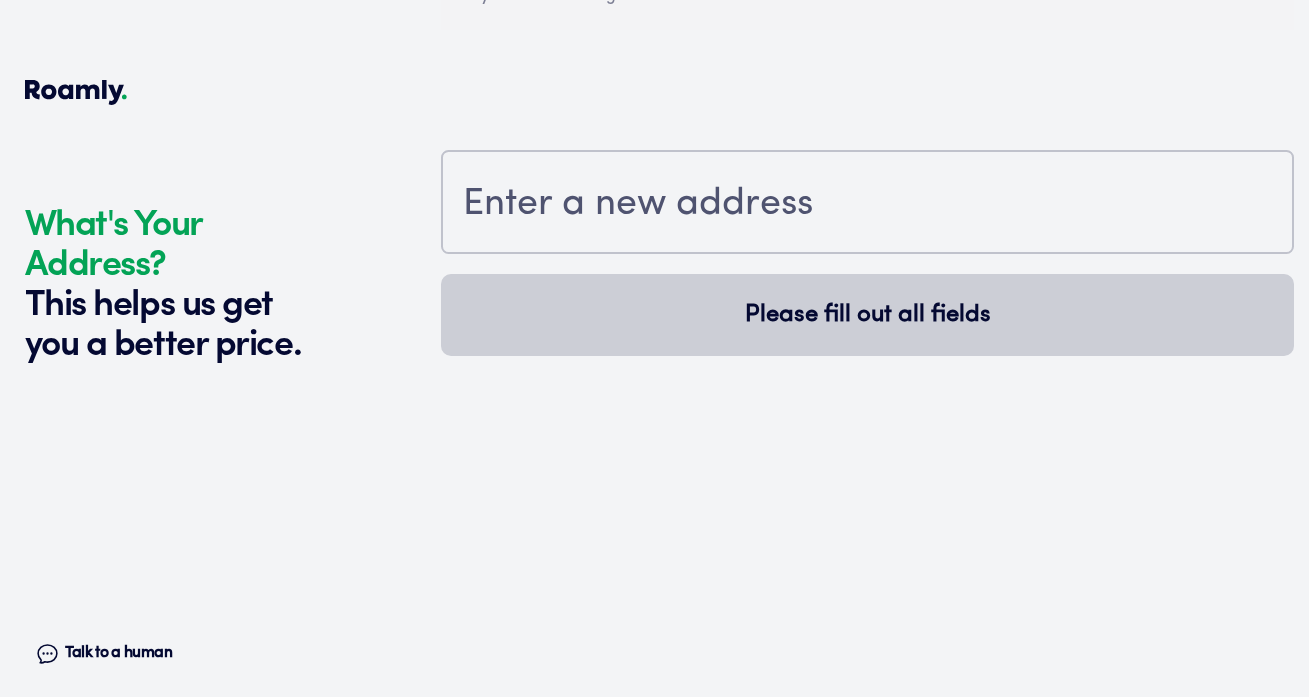 scroll, scrollTop: 2054, scrollLeft: 0, axis: vertical 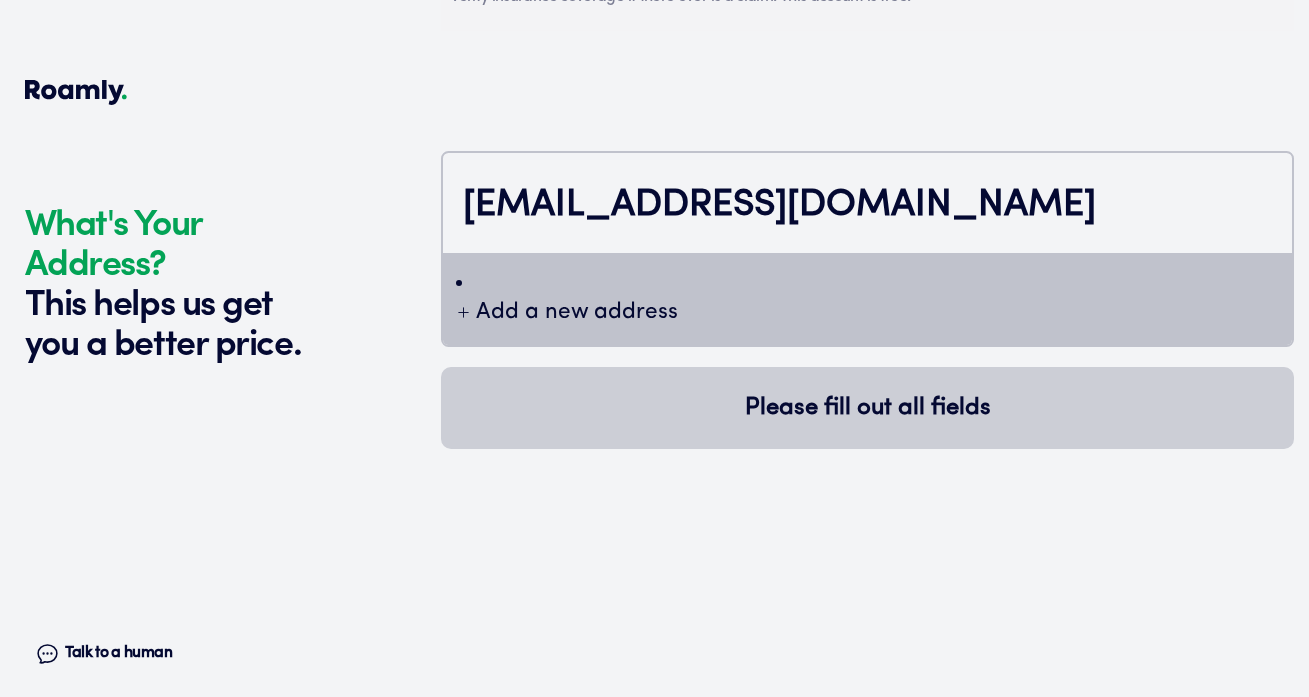 type on "[EMAIL_ADDRESS][DOMAIN_NAME]" 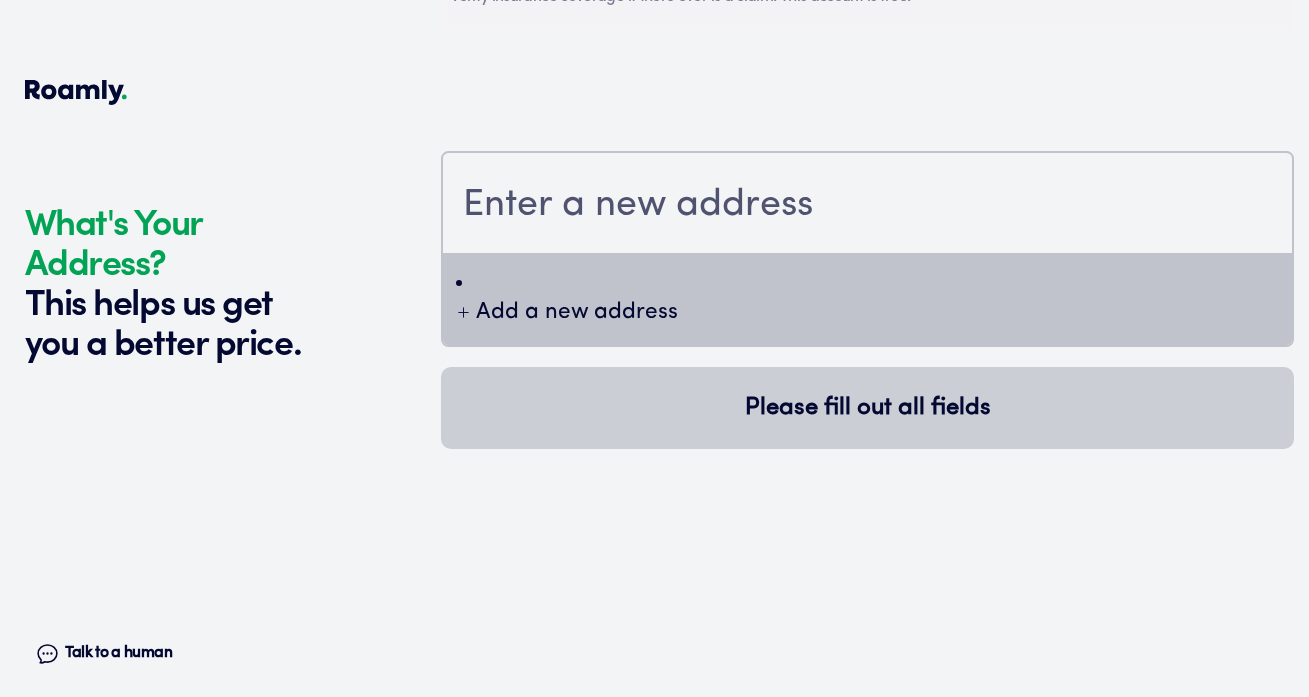 click on "Add a new address Please fill out all fields" at bounding box center (867, 410) 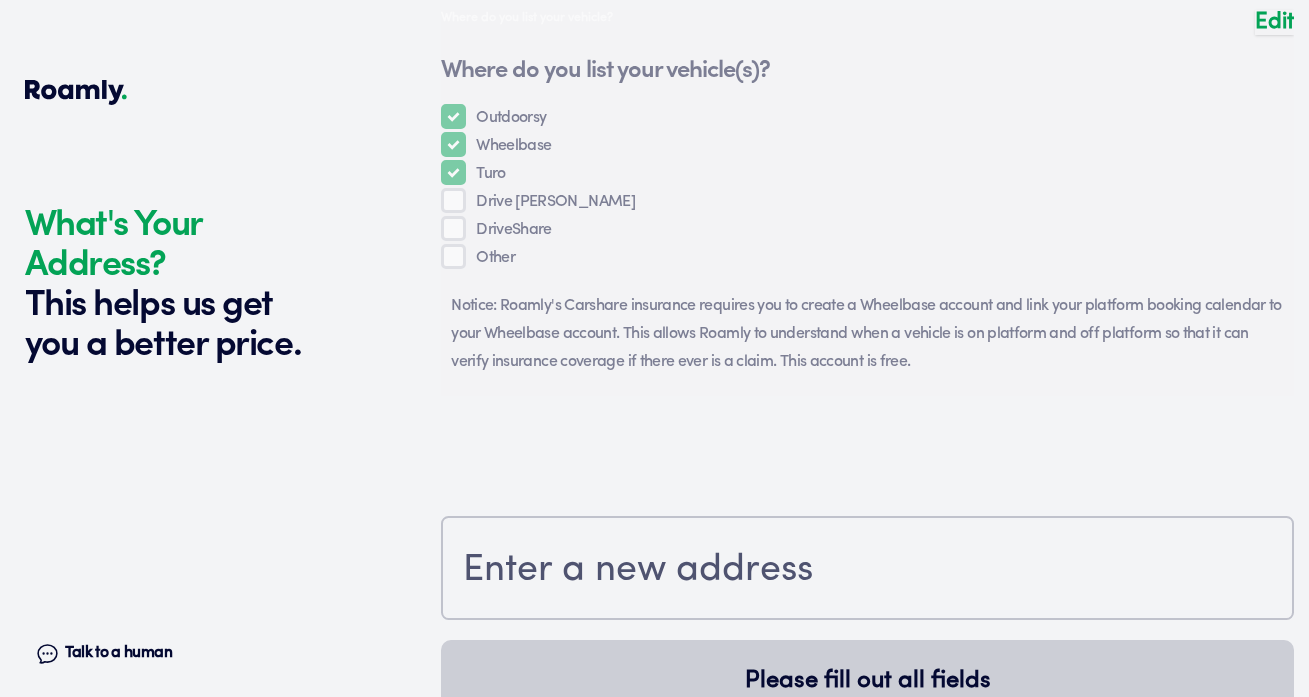 scroll, scrollTop: 1617, scrollLeft: 0, axis: vertical 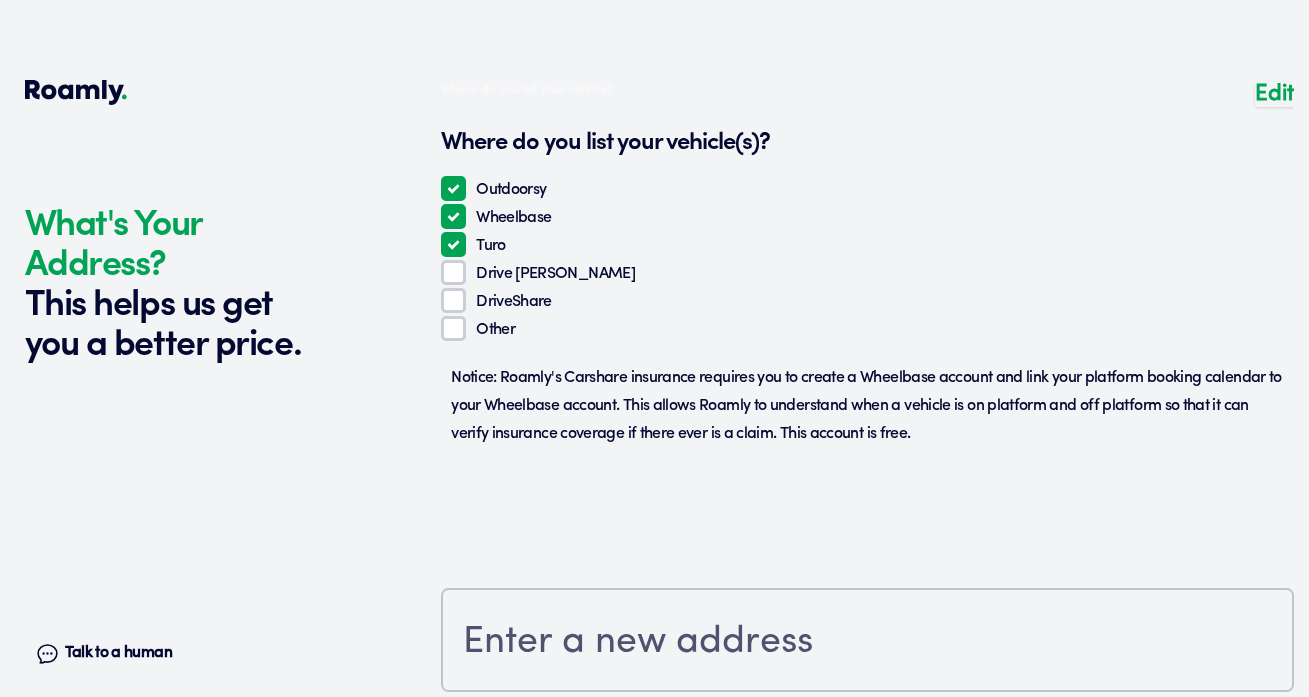 click at bounding box center [867, 275] 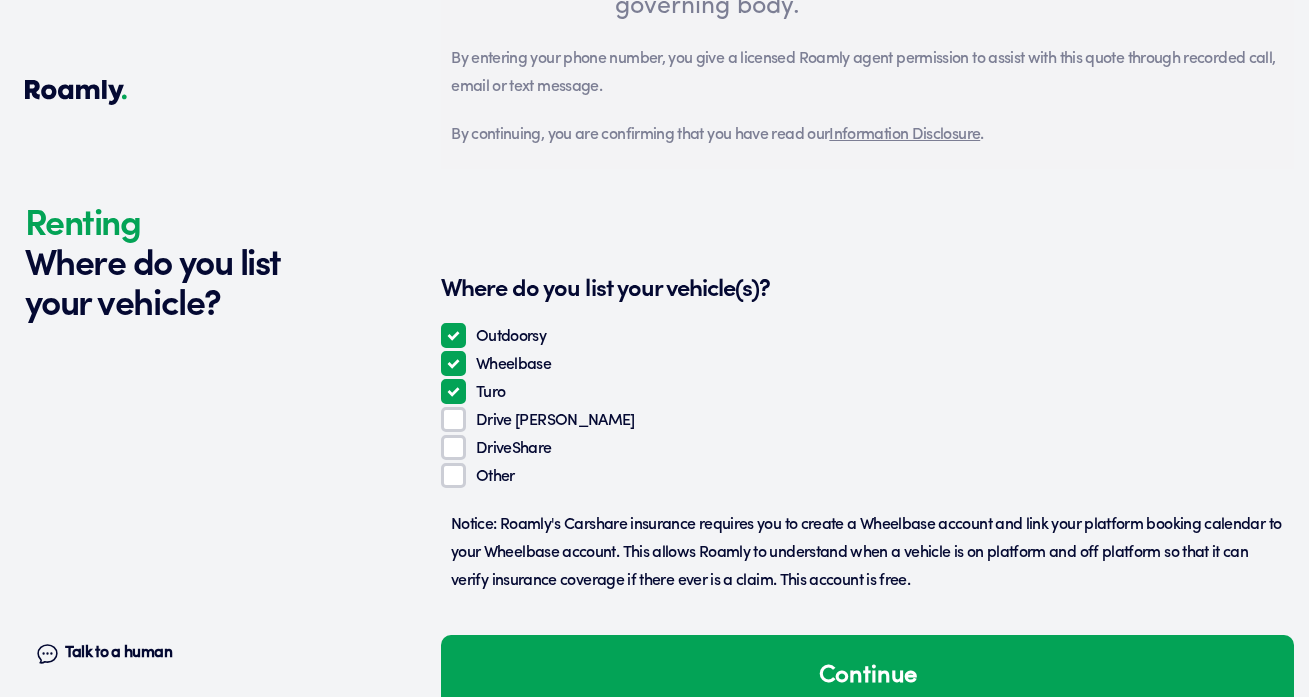 click on "4 Yes No Do any of your vehicles have a salvage title? 1 Year [DATE] Make Toyota Model Tacoma Trim Crew Cab TRD Sport 2.4L I4 Turbo Auto Vehicle Value 42800 2 Year [DATE] Make Toyota Model Tacoma Trim Crew Cab TRD Off-Road 4WD 2.4L I4 Turbo Auto Vehicle Value 45475 3 Year [DATE] Make Toyota Model Tacoma Trim Crew Cab TRD Off-Road 4WD 2.4L I4 Turbo Auto Vehicle Value 45475 4 Year [DATE] Make Toyota Model Tacoma Trim Crew Cab TRD Off-Road 4WD 2.4L I4 Turbo Auto Vehicle Value 45475 Edit Tell us about your vehicles. First name [PERSON_NAME] Last name Prosvirin Date of Birth [DEMOGRAPHIC_DATA] Email [EMAIL_ADDRESS][DOMAIN_NAME] Phone [PHONE_NUMBER] Yes No Are you registered as a Limited Liability Company (LLC)? Yes No I certify that my limited liability company (LLC), is currently active and in good standing with the appropriate governing body. By entering your phone number, you give a licensed Roamly agent permission to assist with this quote through recorded call, email or text message. By continuing, you are confirming that you have read our" at bounding box center [867, -292] 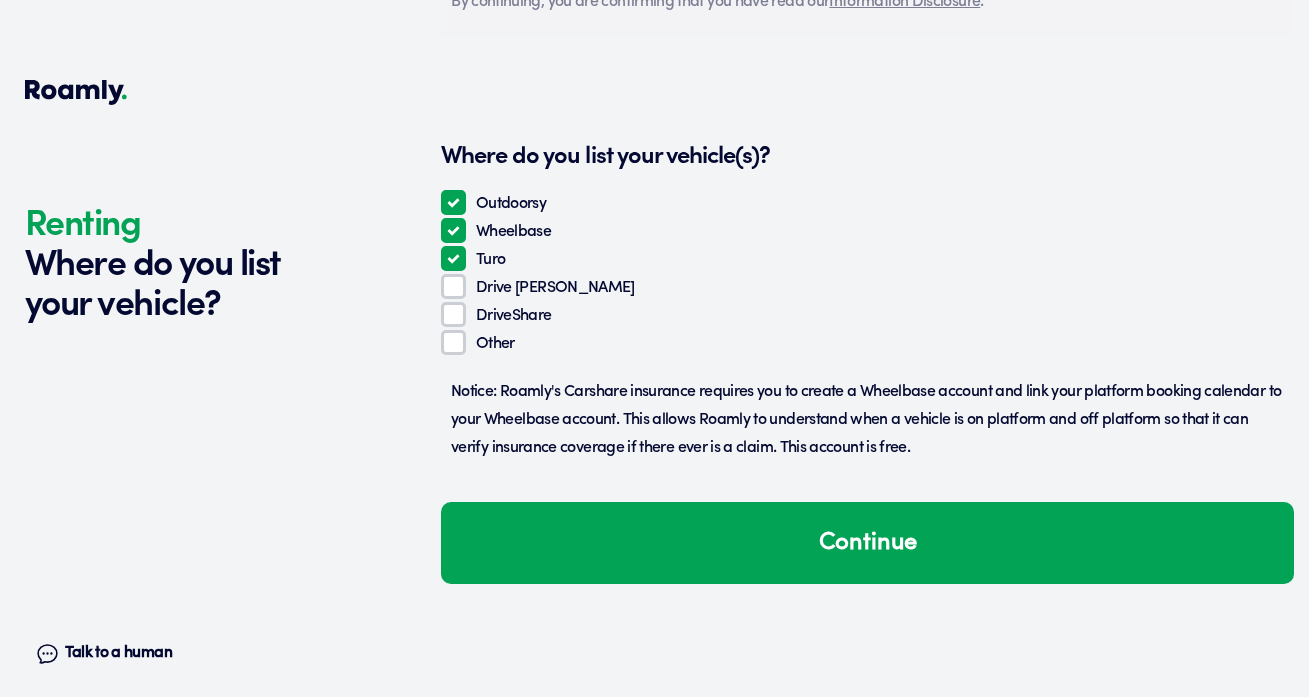scroll, scrollTop: 1548, scrollLeft: 0, axis: vertical 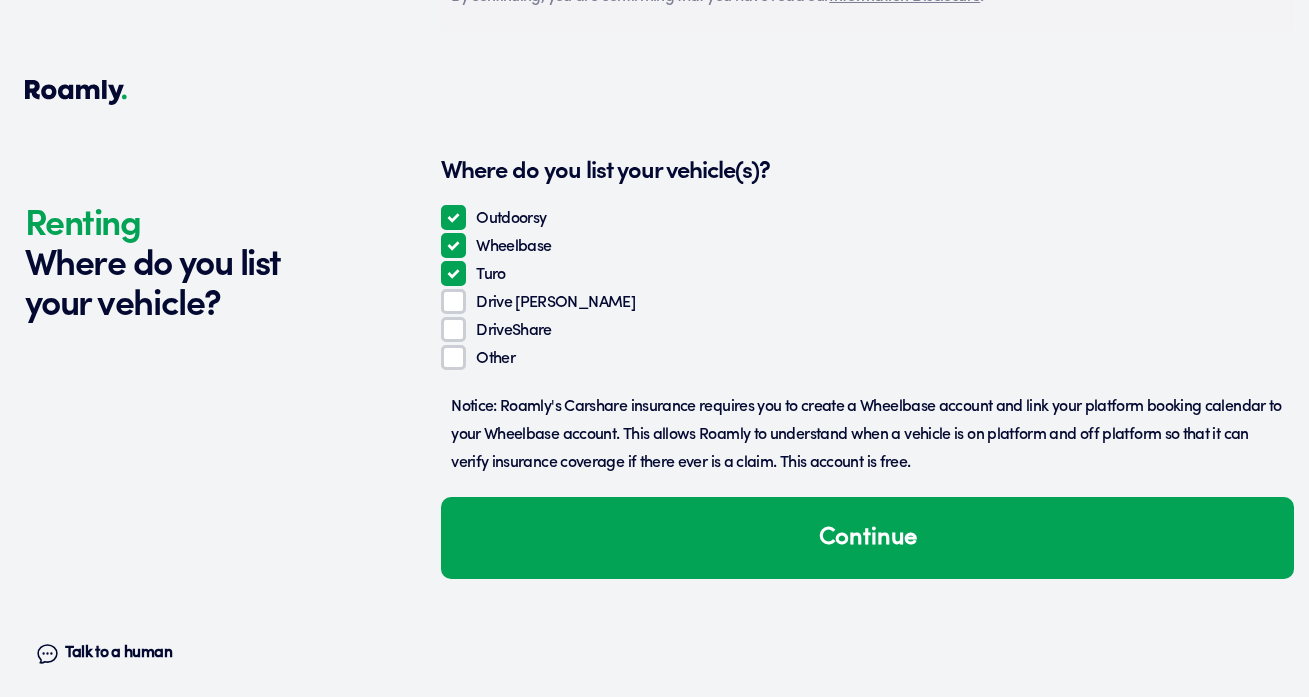click on "Outdoorsy" at bounding box center [453, 217] 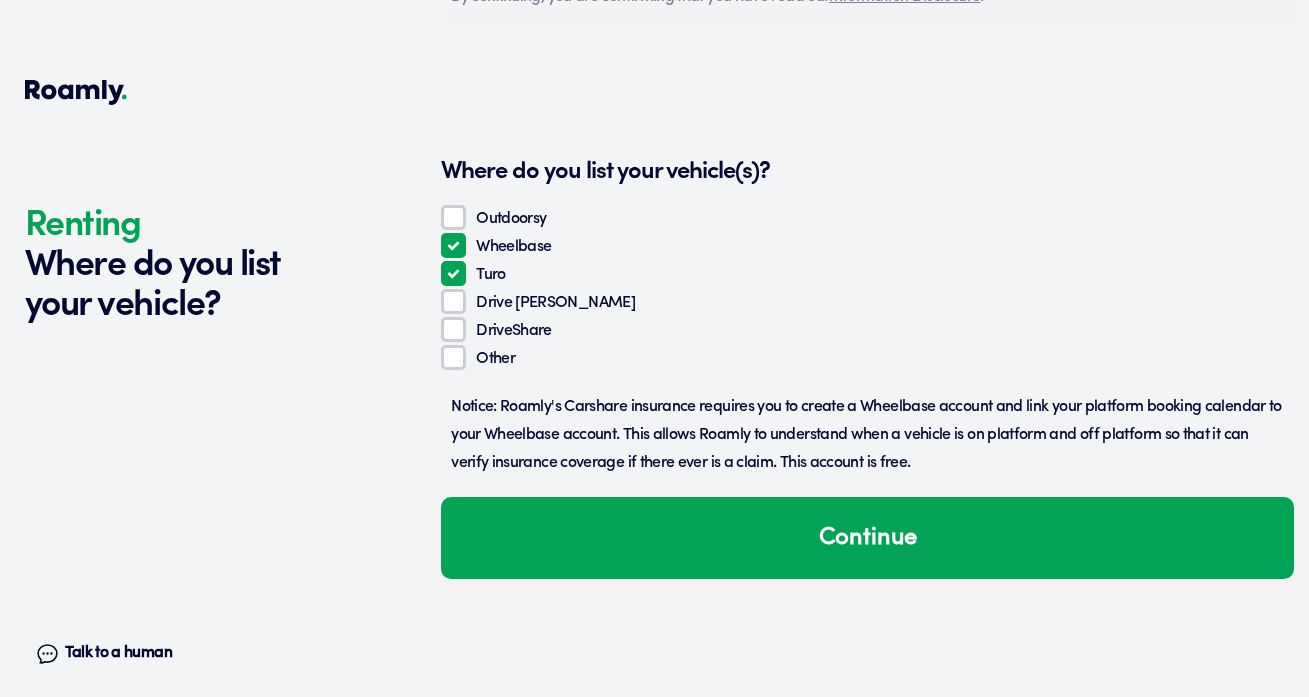 click on "Wheelbase" at bounding box center (453, 245) 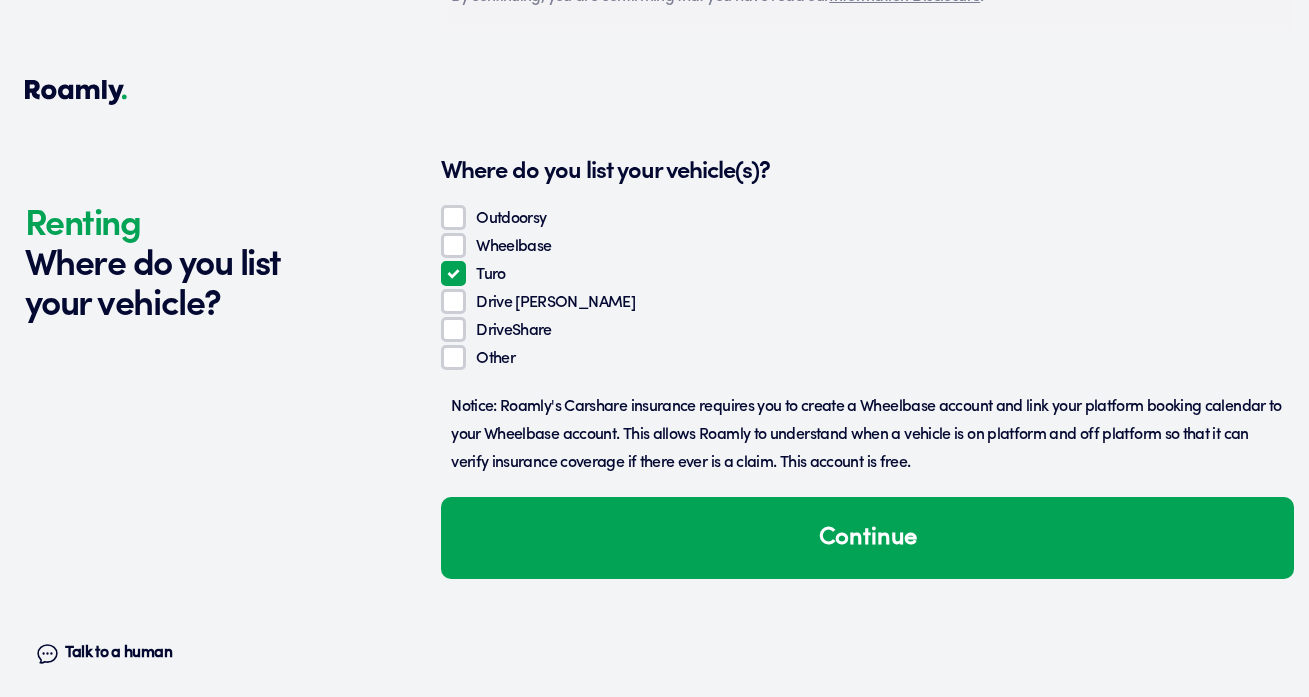 click on "Turo" at bounding box center (453, 273) 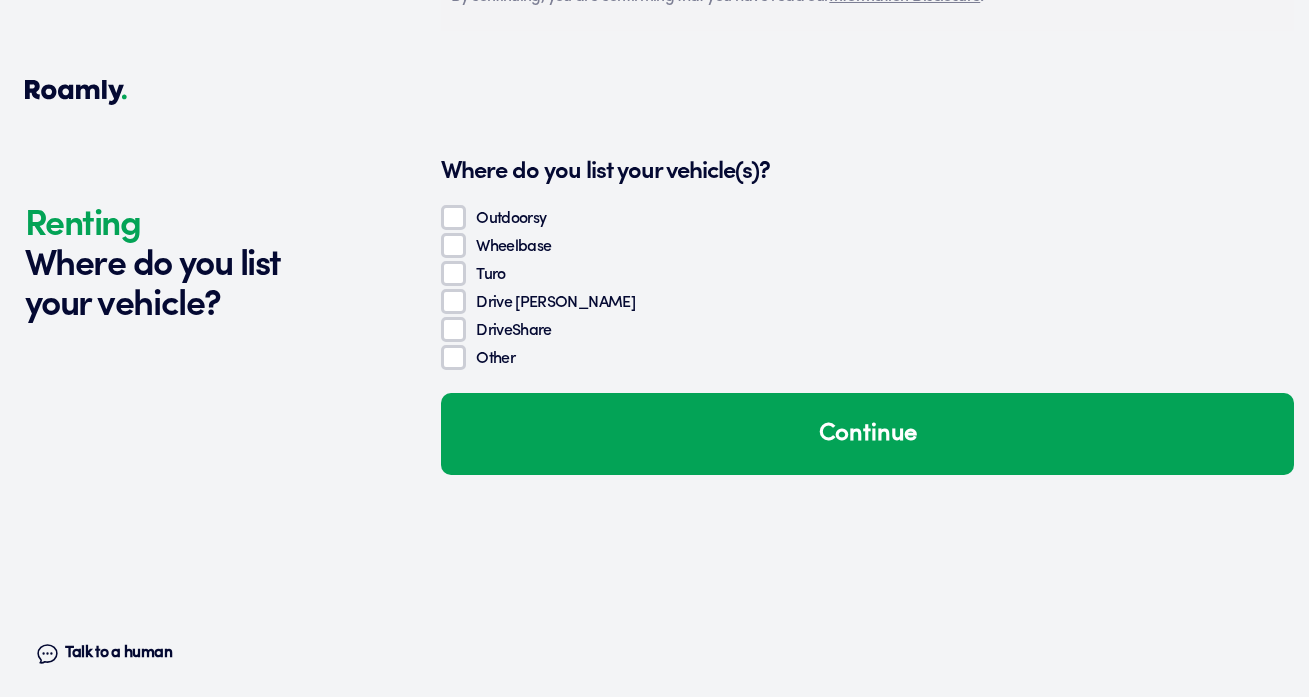 click on "Other" at bounding box center (453, 357) 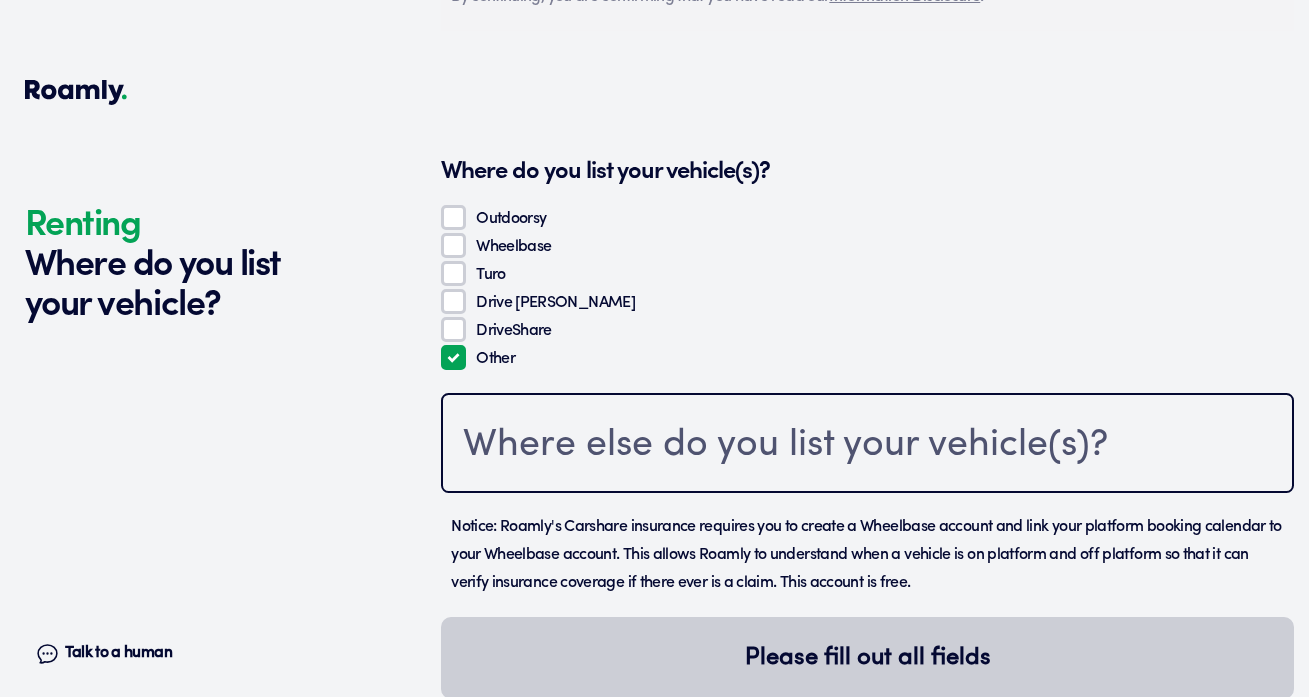 click at bounding box center [867, 445] 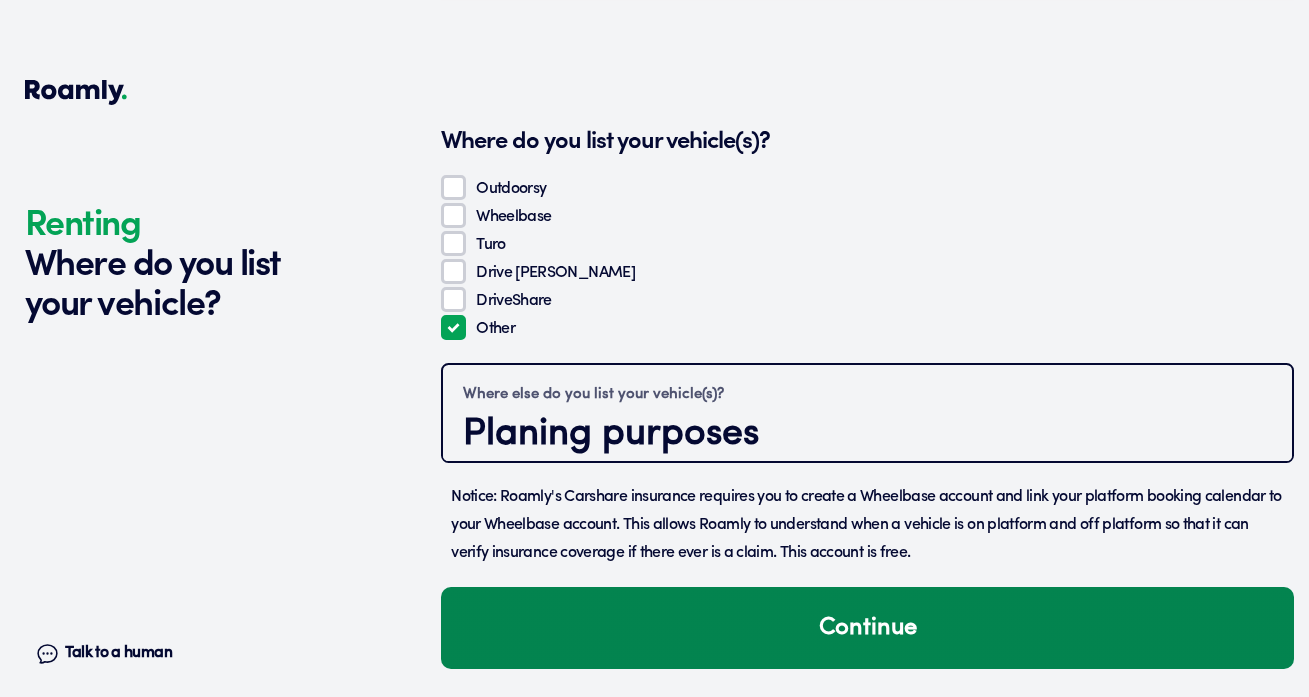 type on "Planing purposes" 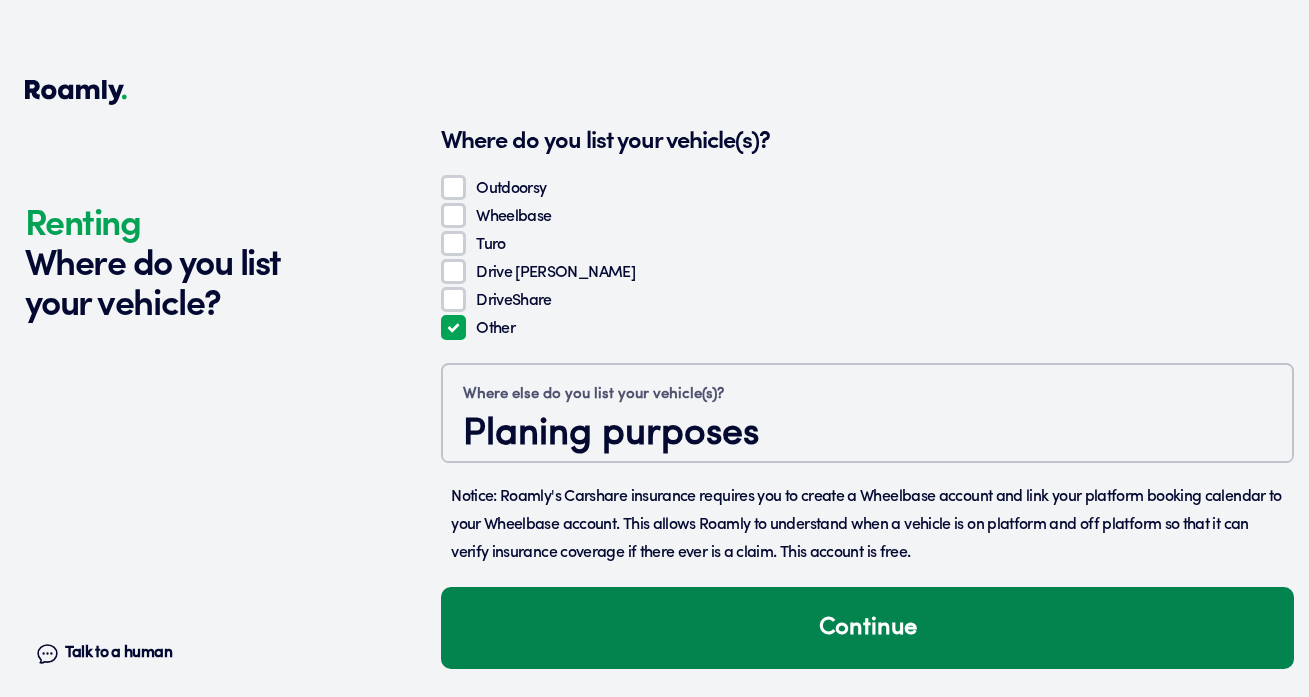 click on "Continue" at bounding box center [867, 628] 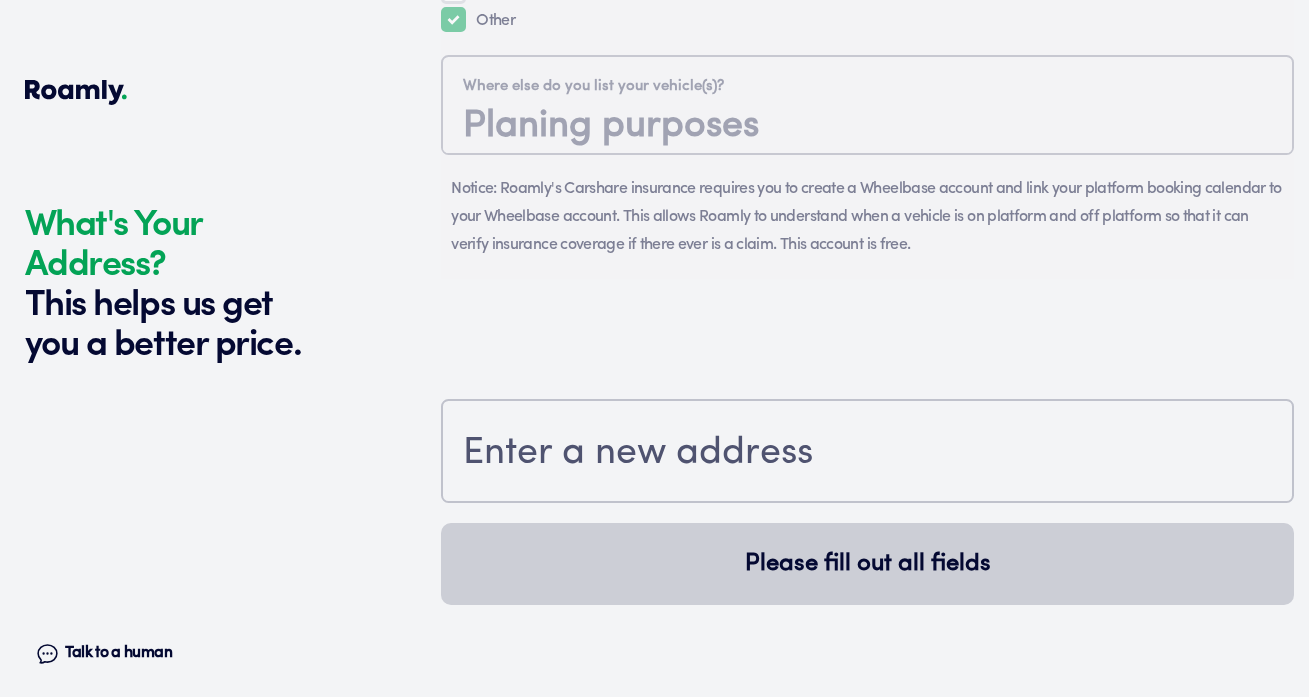 scroll, scrollTop: 1928, scrollLeft: 0, axis: vertical 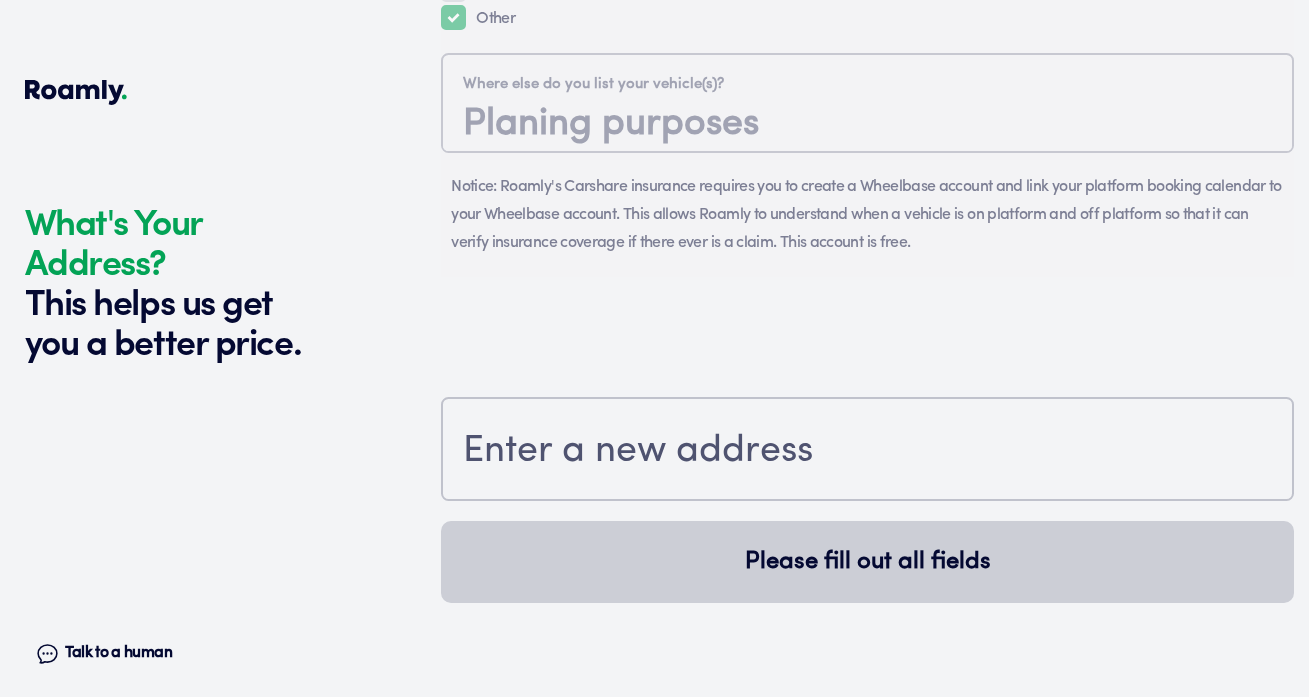 click at bounding box center [867, 451] 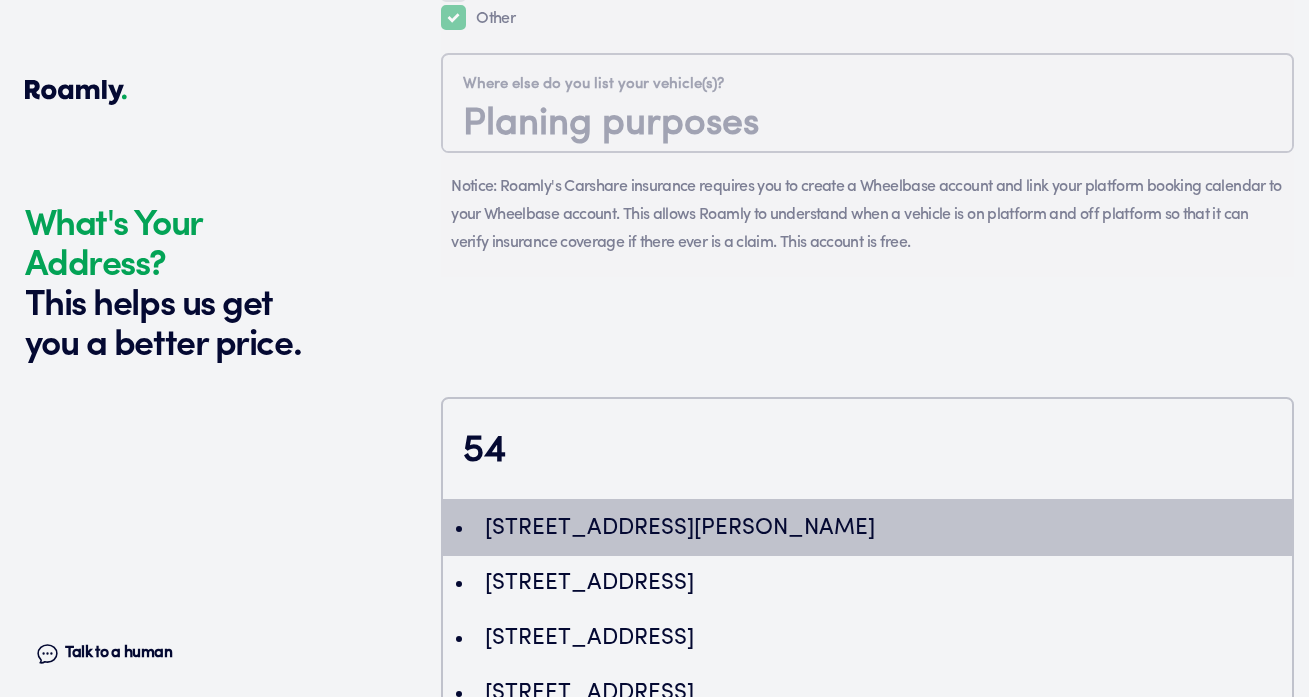 type on "5" 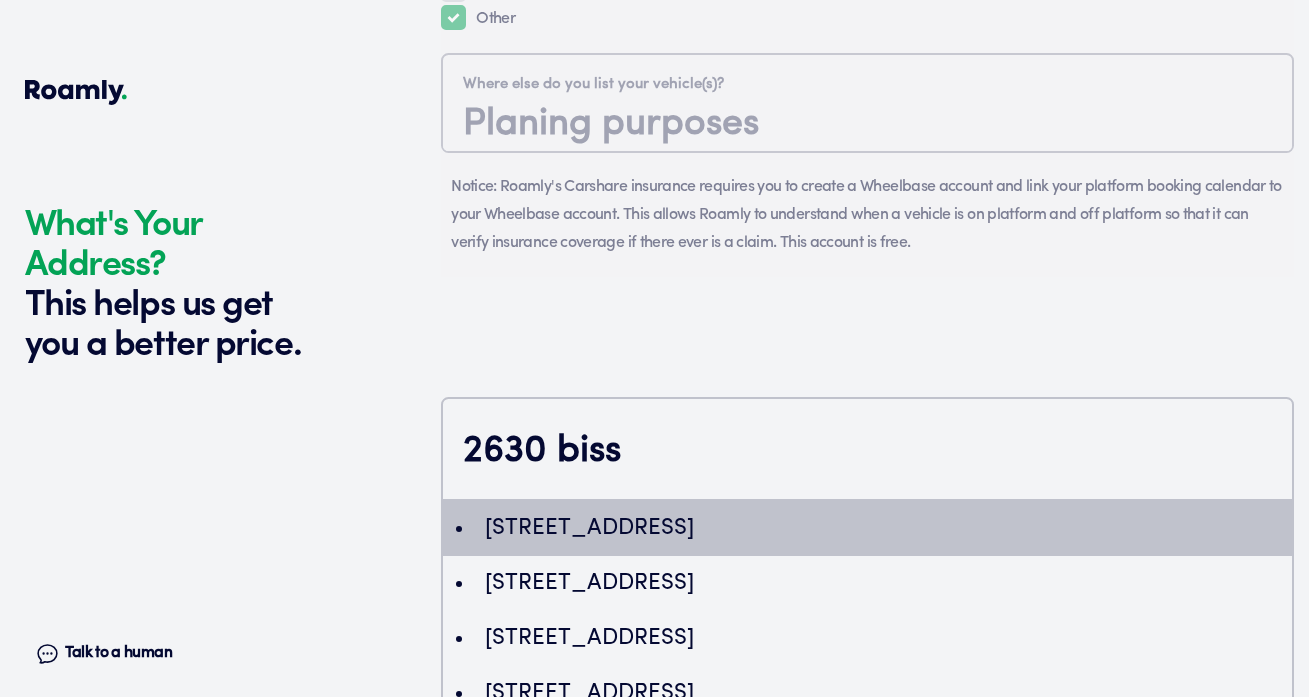 type on "ChIJLVaVf_bAQIYRpw2O5XsP7bg" 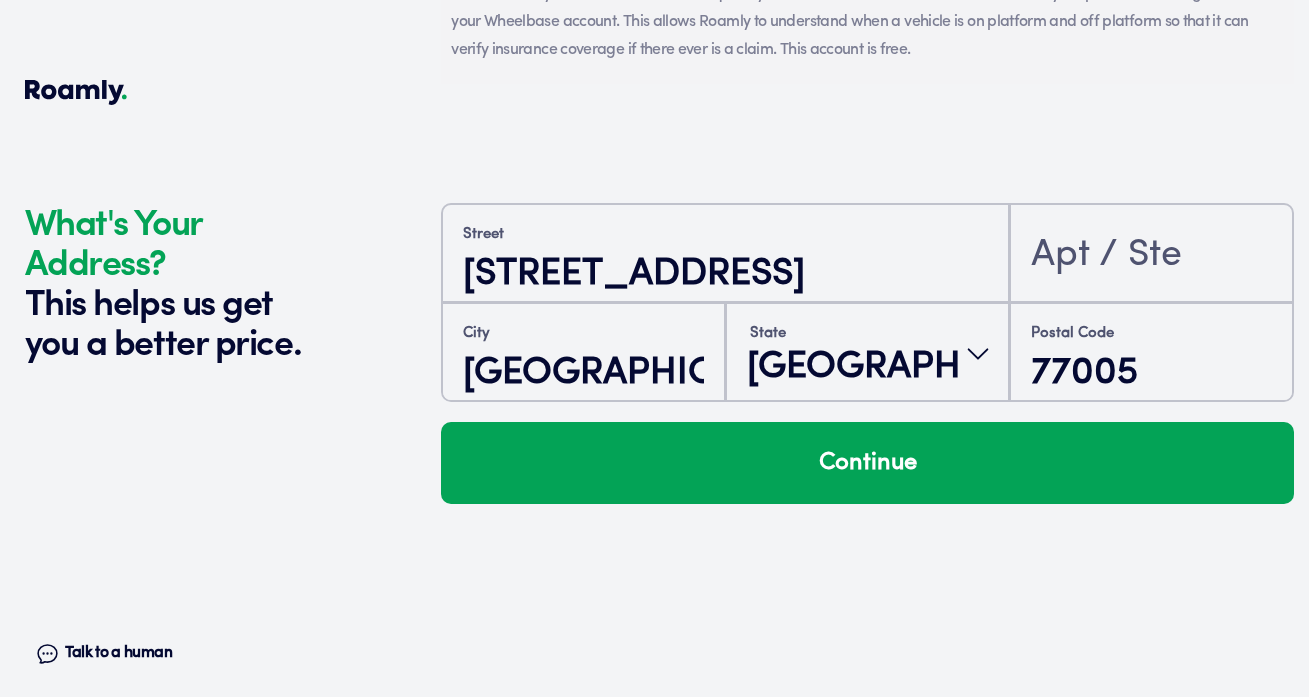 scroll, scrollTop: 2171, scrollLeft: 0, axis: vertical 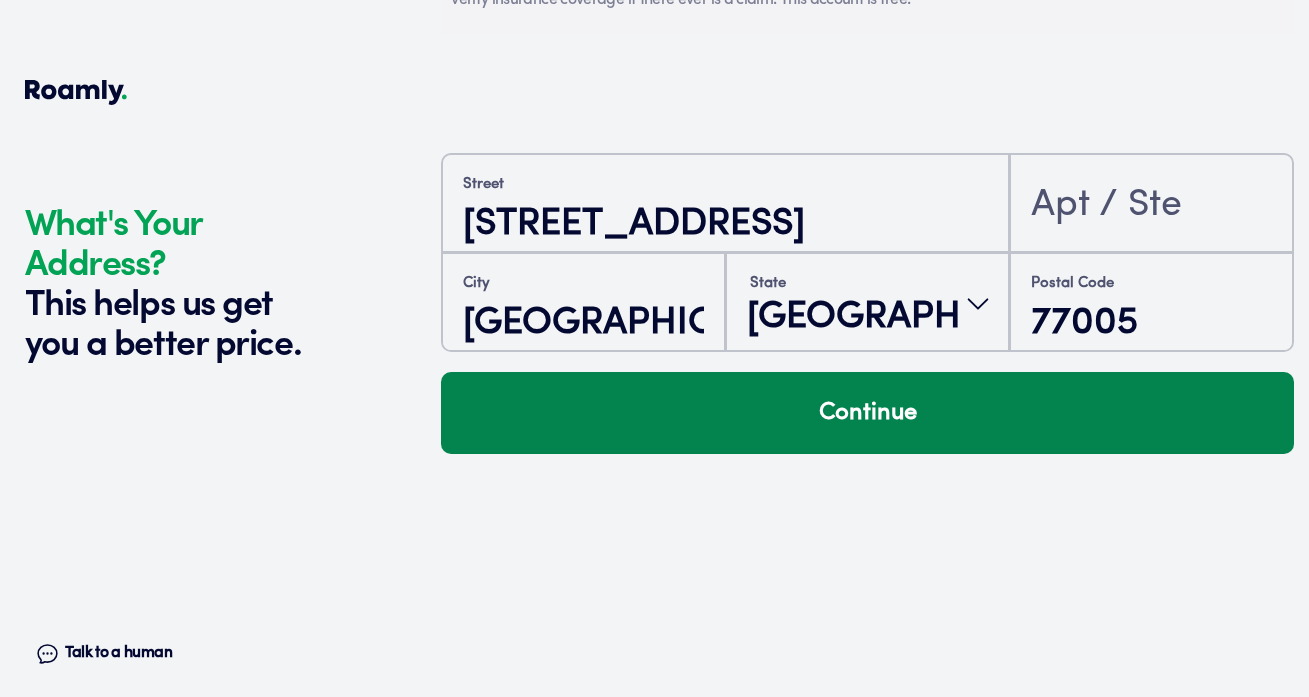 click on "Continue" at bounding box center [867, 413] 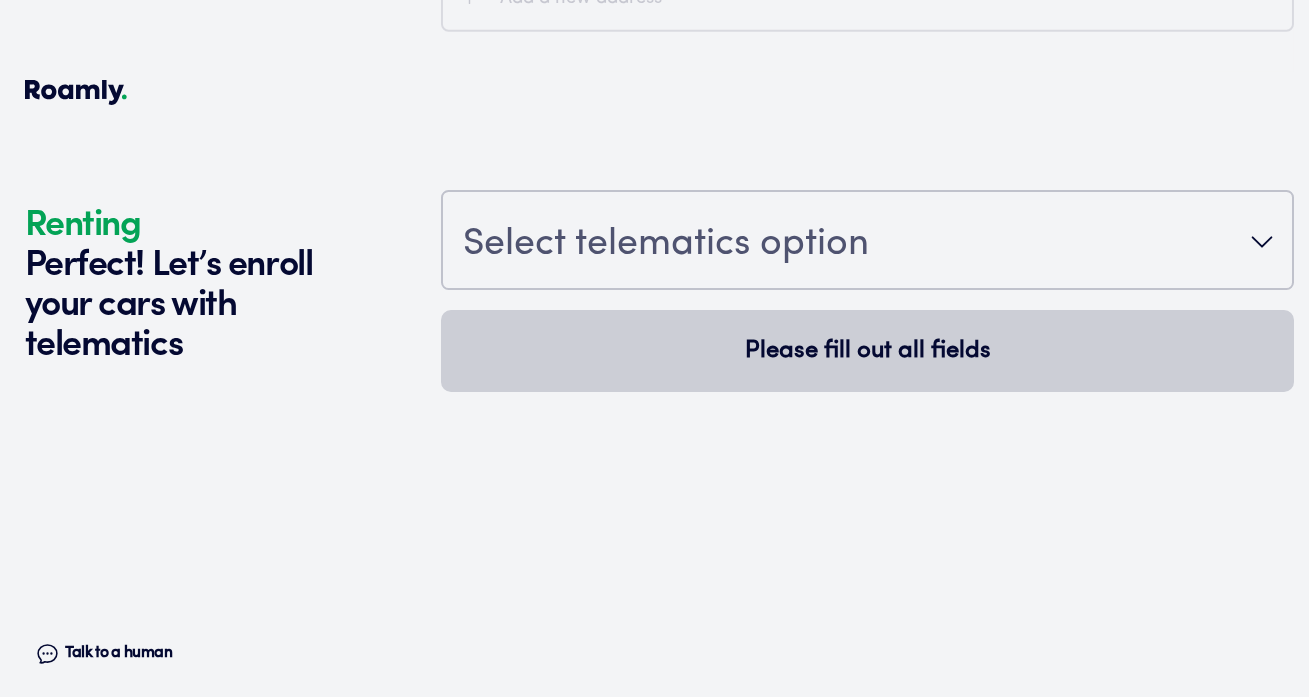 scroll, scrollTop: 2544, scrollLeft: 0, axis: vertical 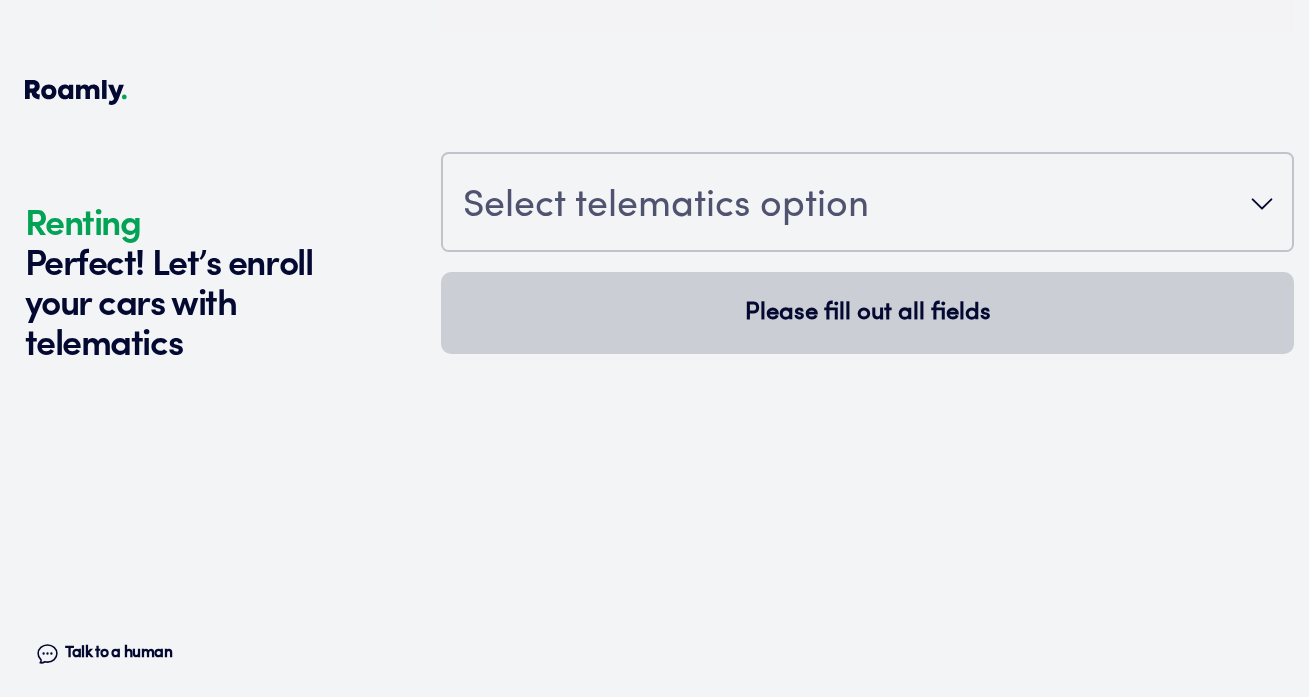 click on "Select telematics option" at bounding box center [867, 204] 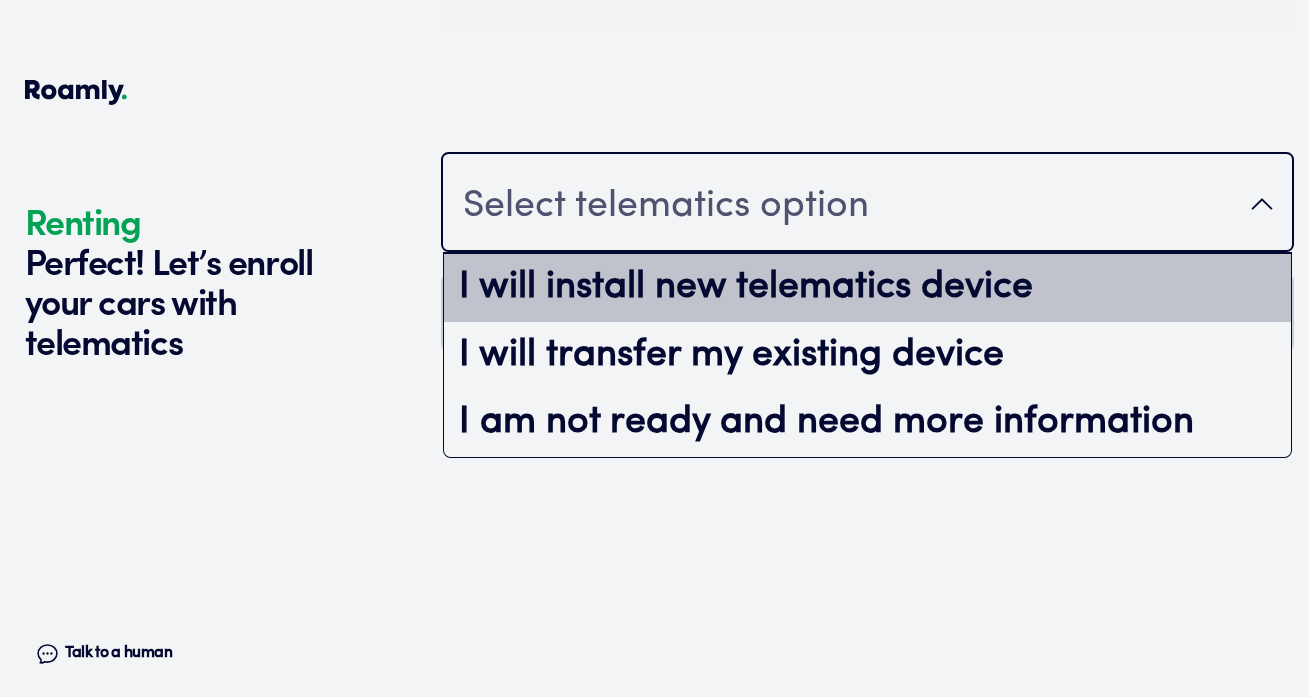 click on "I will install new telematics device" at bounding box center (867, 288) 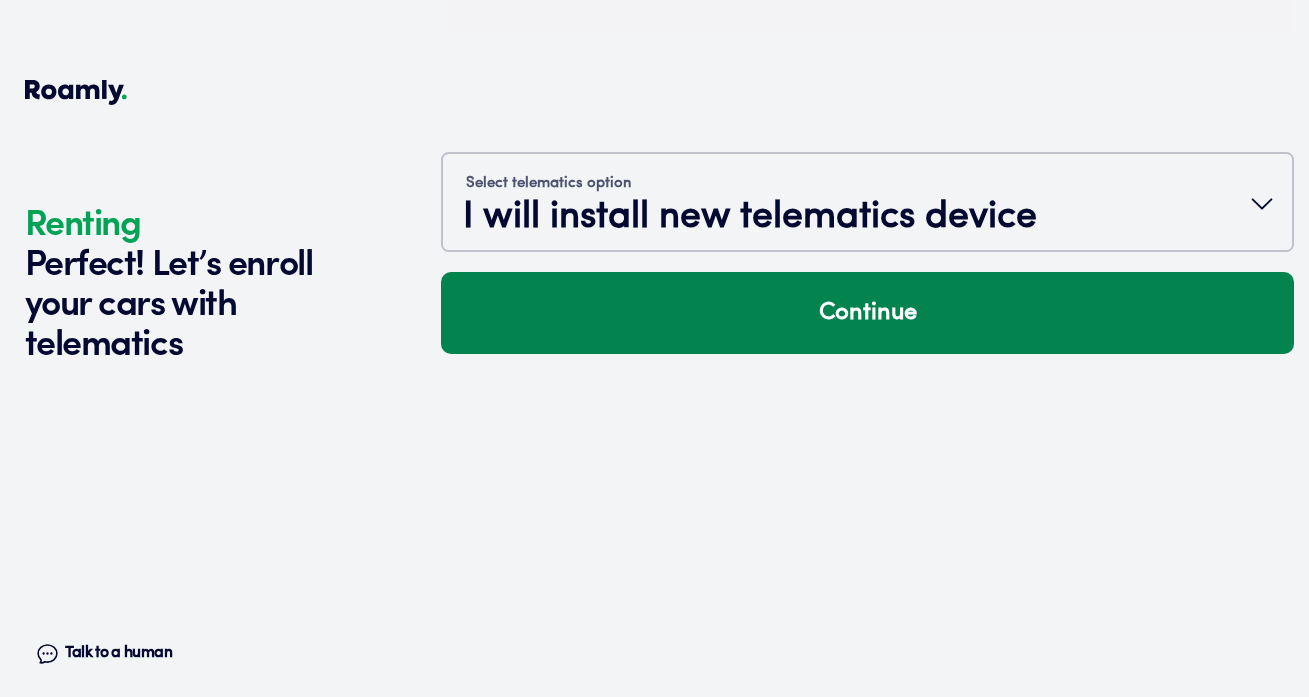 click on "Continue" at bounding box center [867, 313] 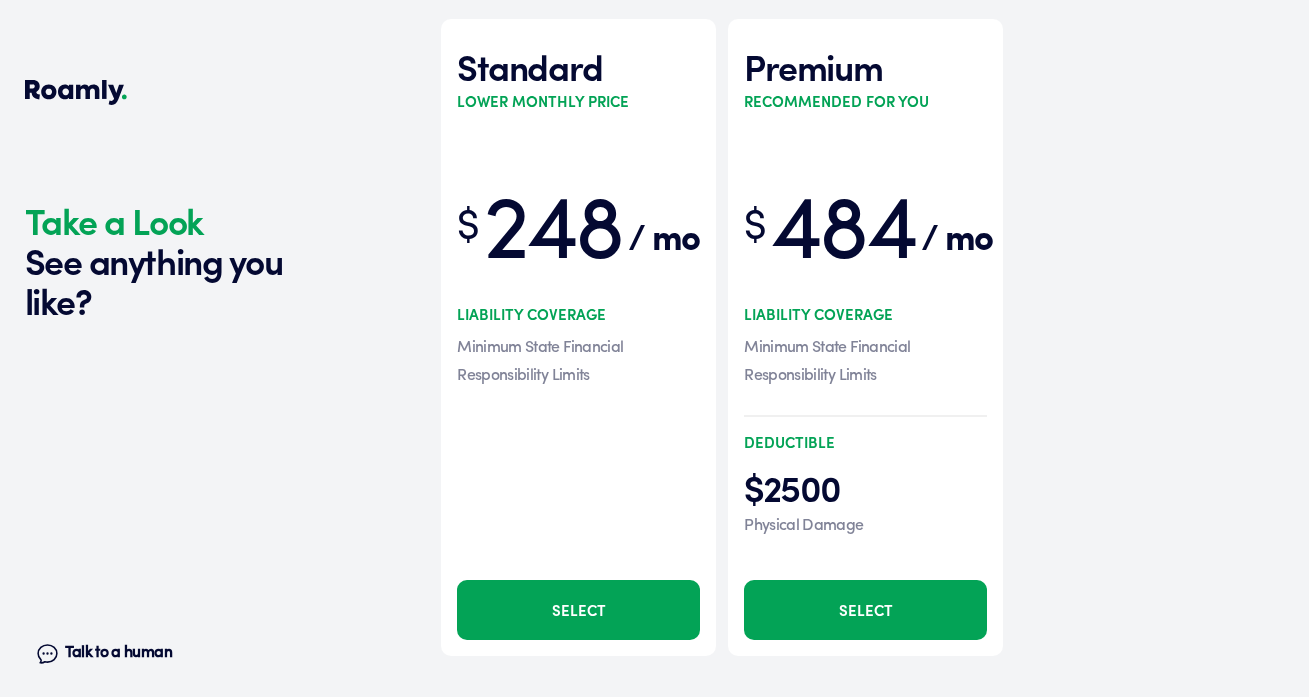 scroll, scrollTop: 2968, scrollLeft: 0, axis: vertical 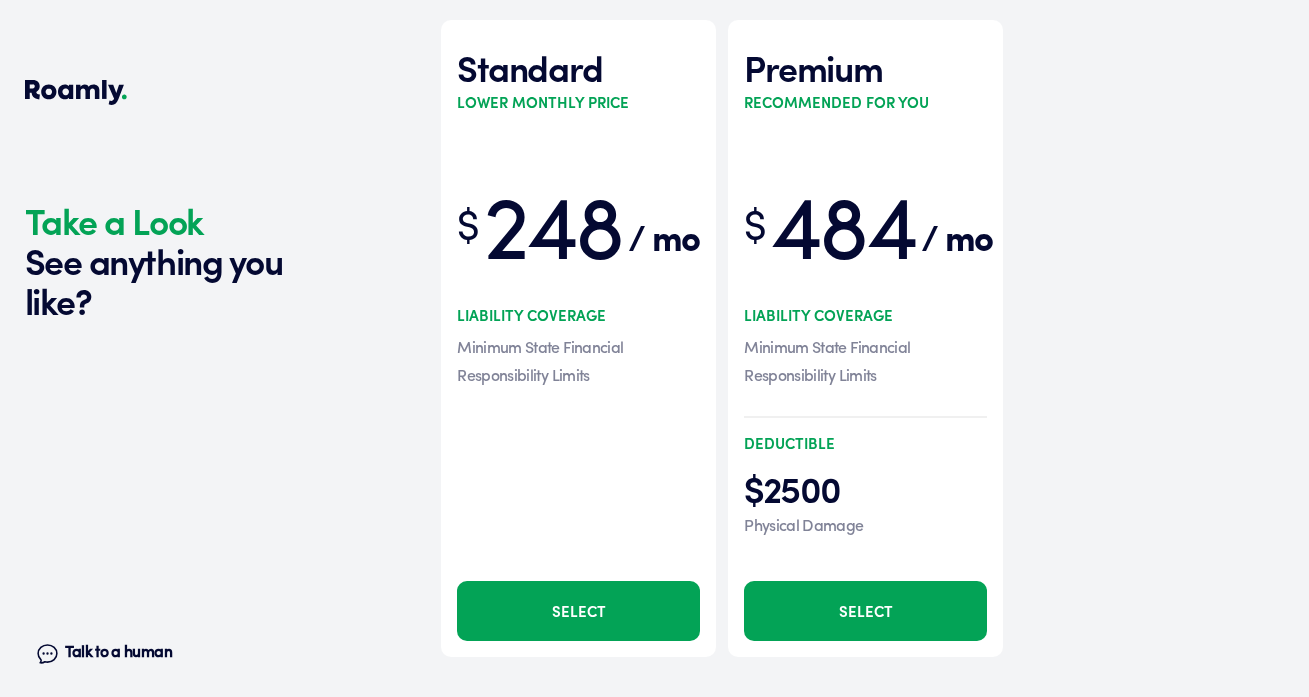 click on "Liability Coverage   Minimum State Financial Responsibility Limits" at bounding box center [865, 353] 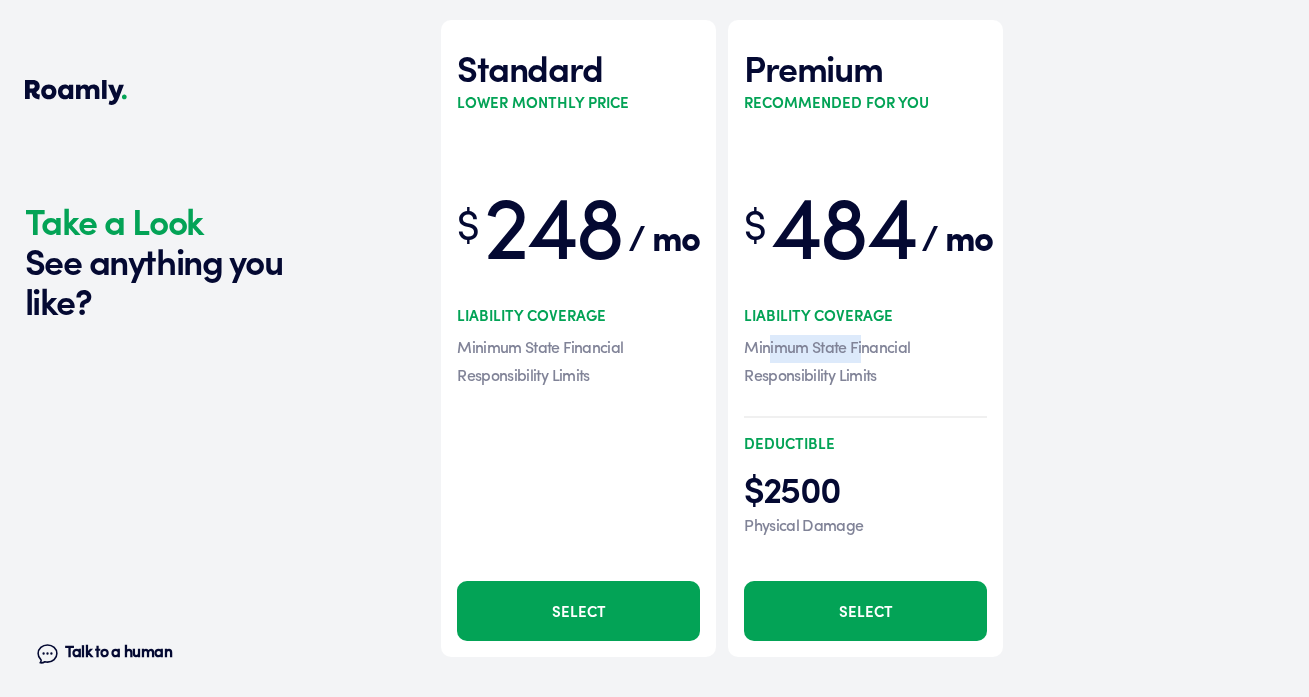 drag, startPoint x: 768, startPoint y: 344, endPoint x: 864, endPoint y: 344, distance: 96 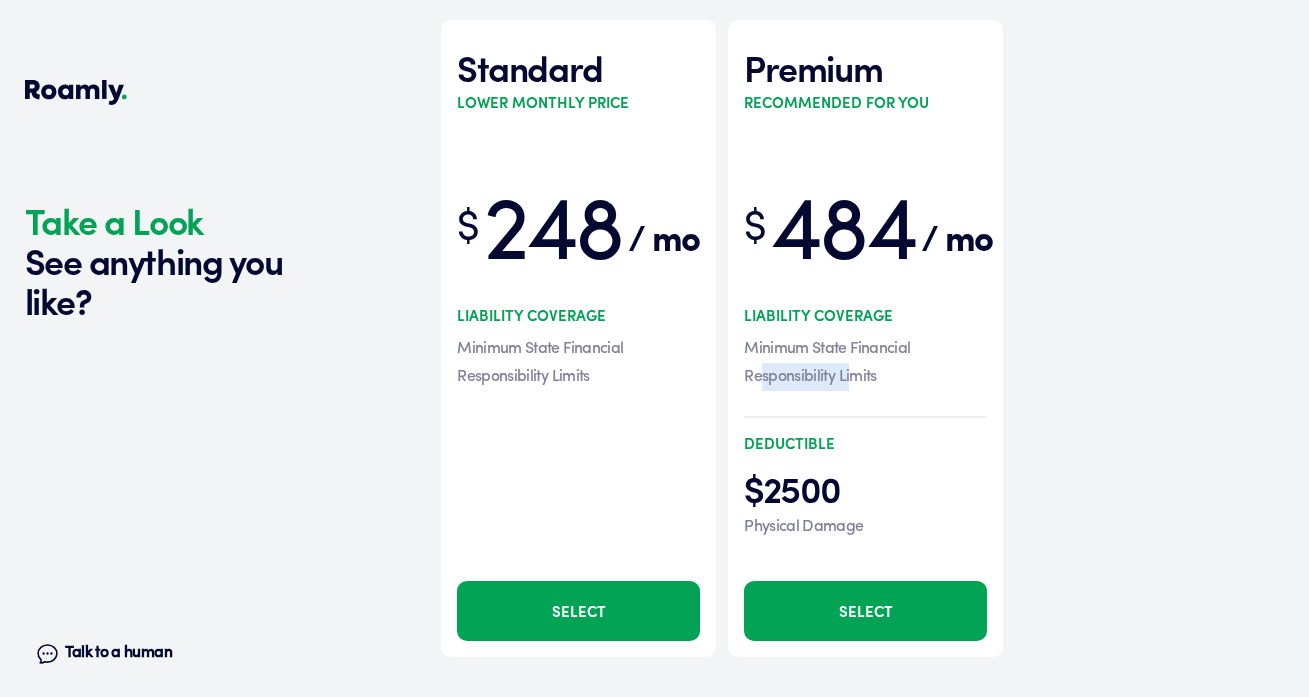 drag, startPoint x: 762, startPoint y: 370, endPoint x: 847, endPoint y: 370, distance: 85 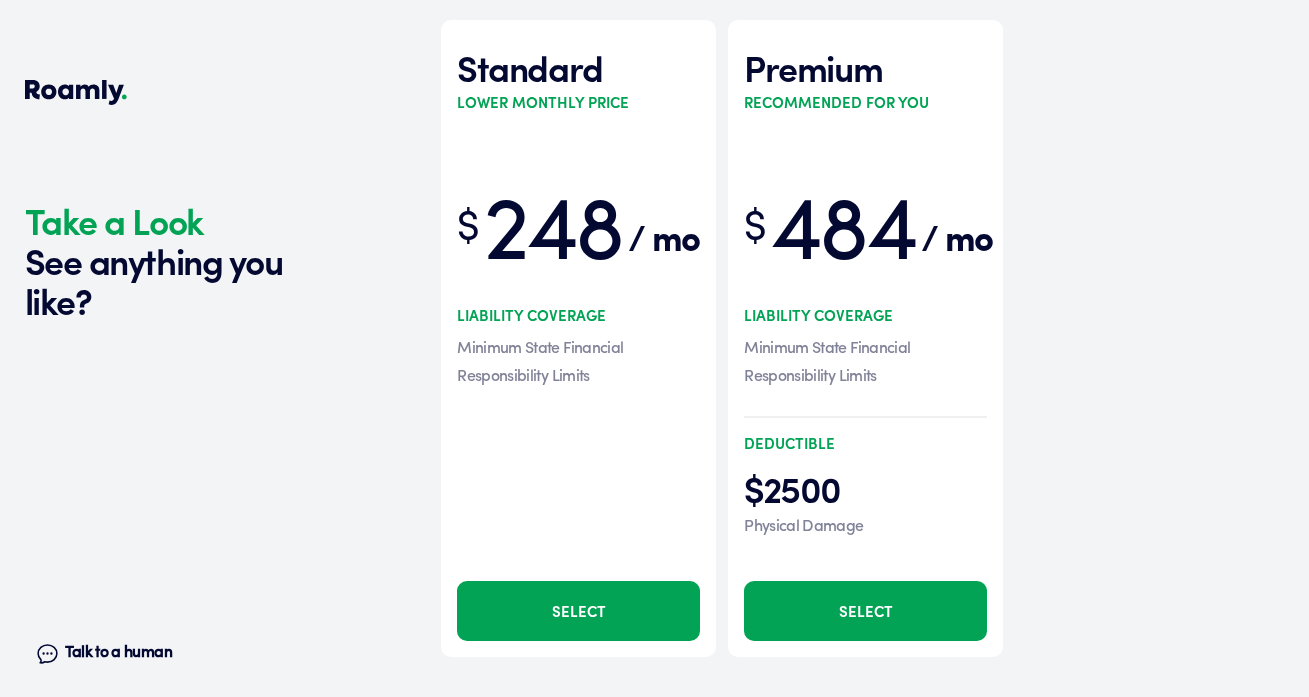 click on "Premium Recommended for you $ 484   / mo Liability Coverage   Minimum State Financial Responsibility Limits Deductible   $2500 Physical Damage" at bounding box center (865, 293) 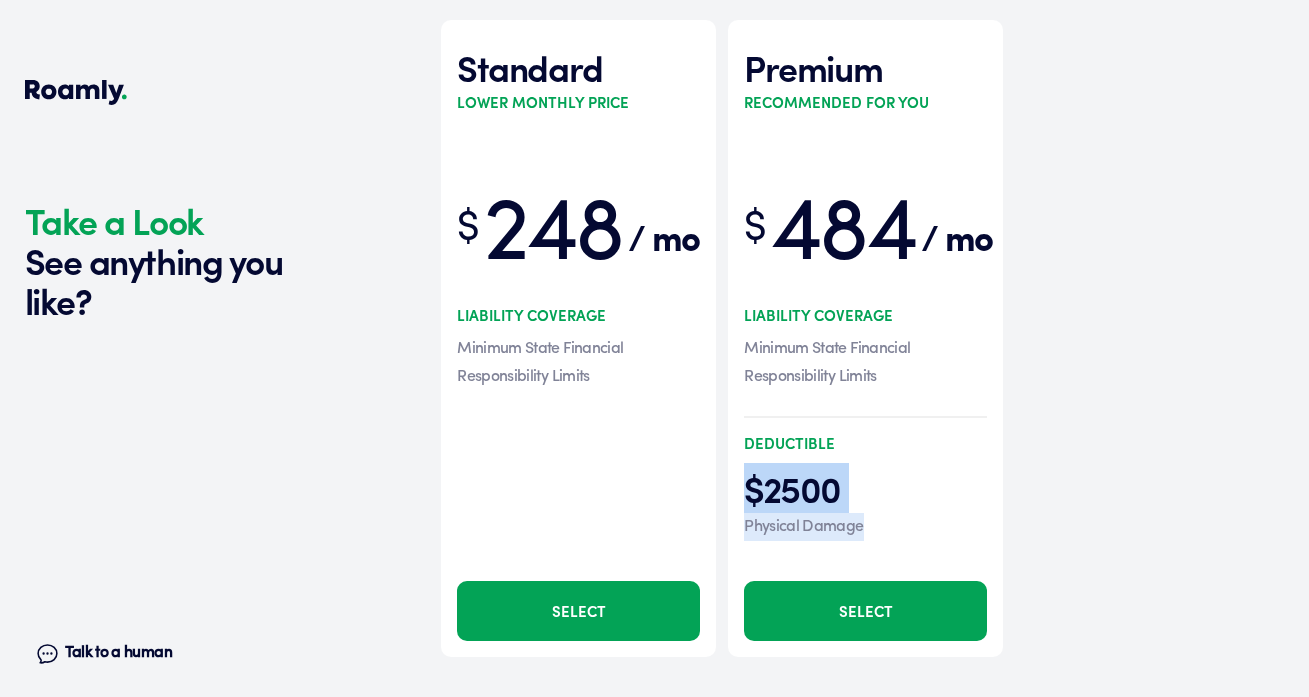 drag, startPoint x: 740, startPoint y: 493, endPoint x: 870, endPoint y: 529, distance: 134.89255 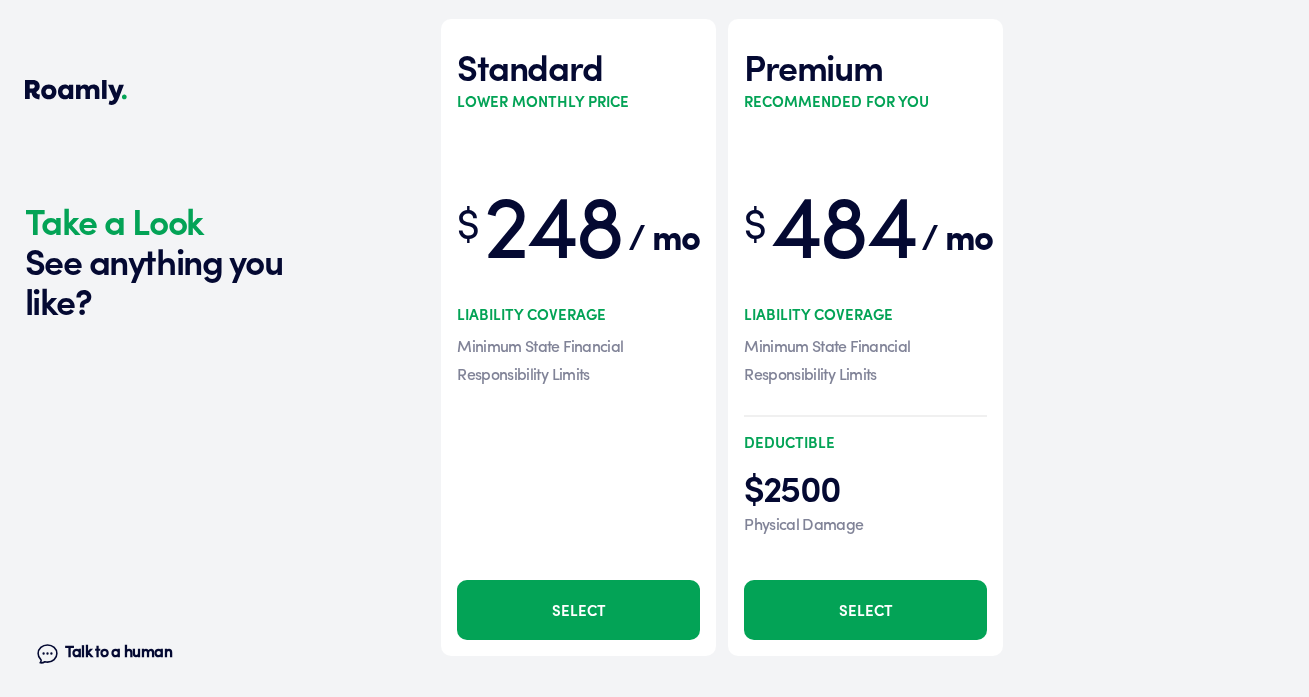 scroll, scrollTop: 2968, scrollLeft: 0, axis: vertical 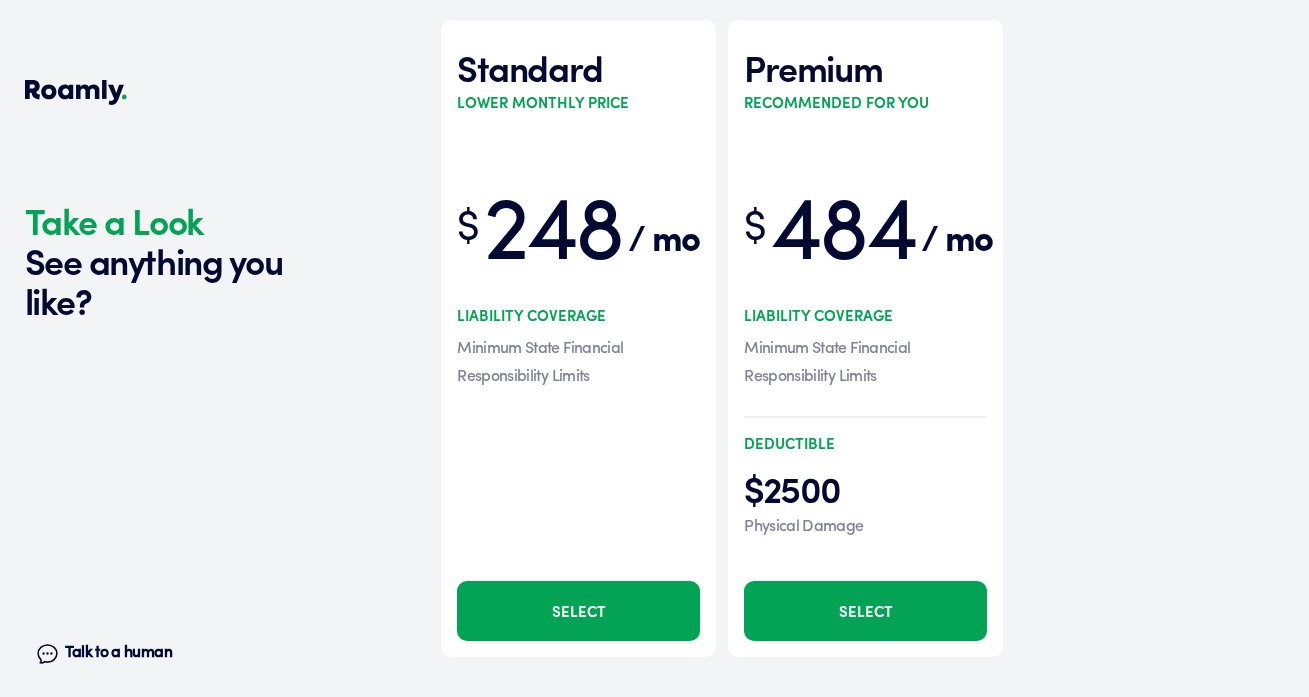 click on "Deductible   $2500 Physical Damage" at bounding box center [865, 491] 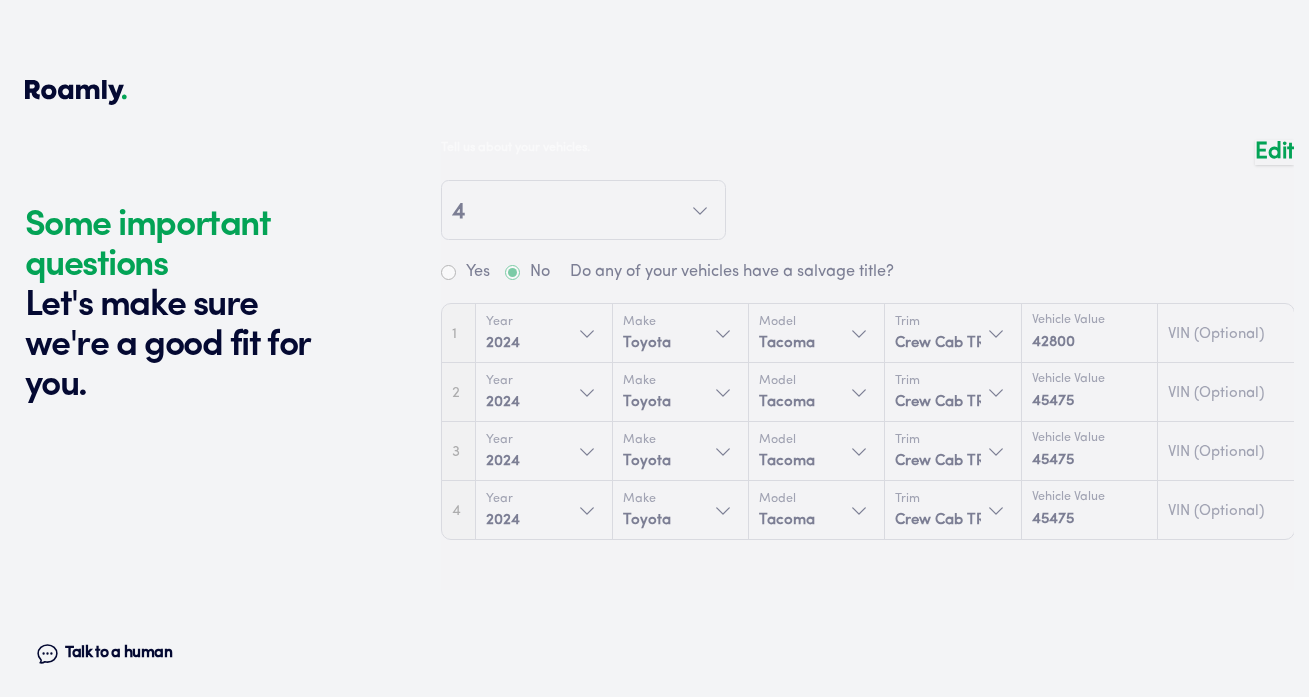 scroll, scrollTop: 0, scrollLeft: 0, axis: both 